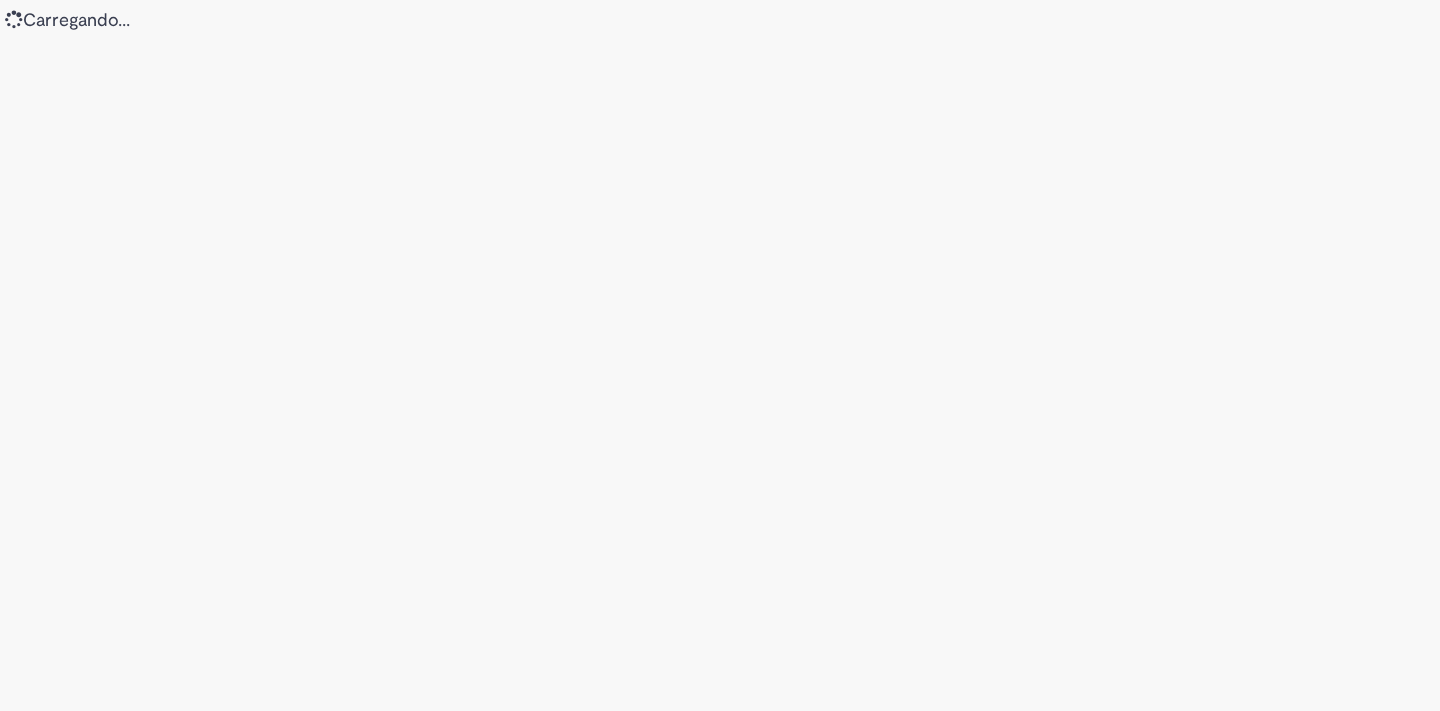 scroll, scrollTop: 0, scrollLeft: 0, axis: both 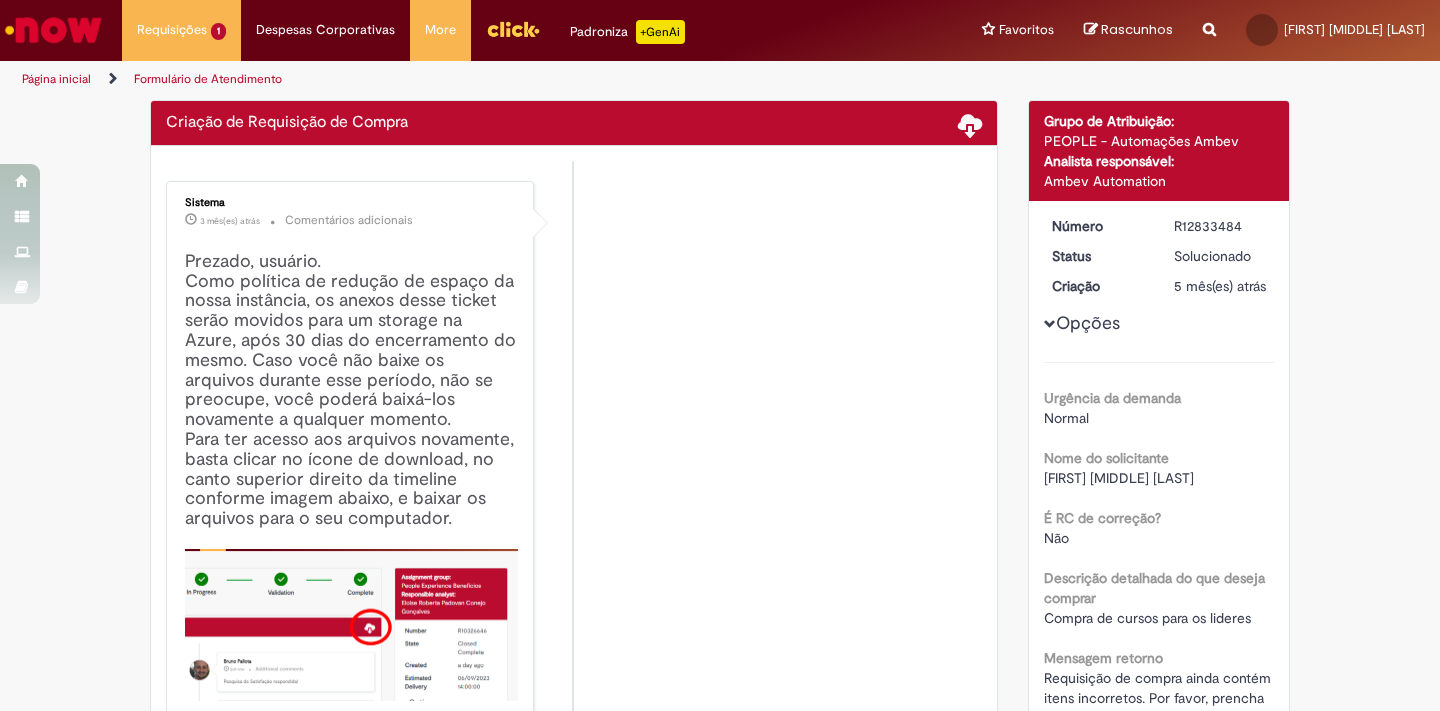 click at bounding box center [53, 30] 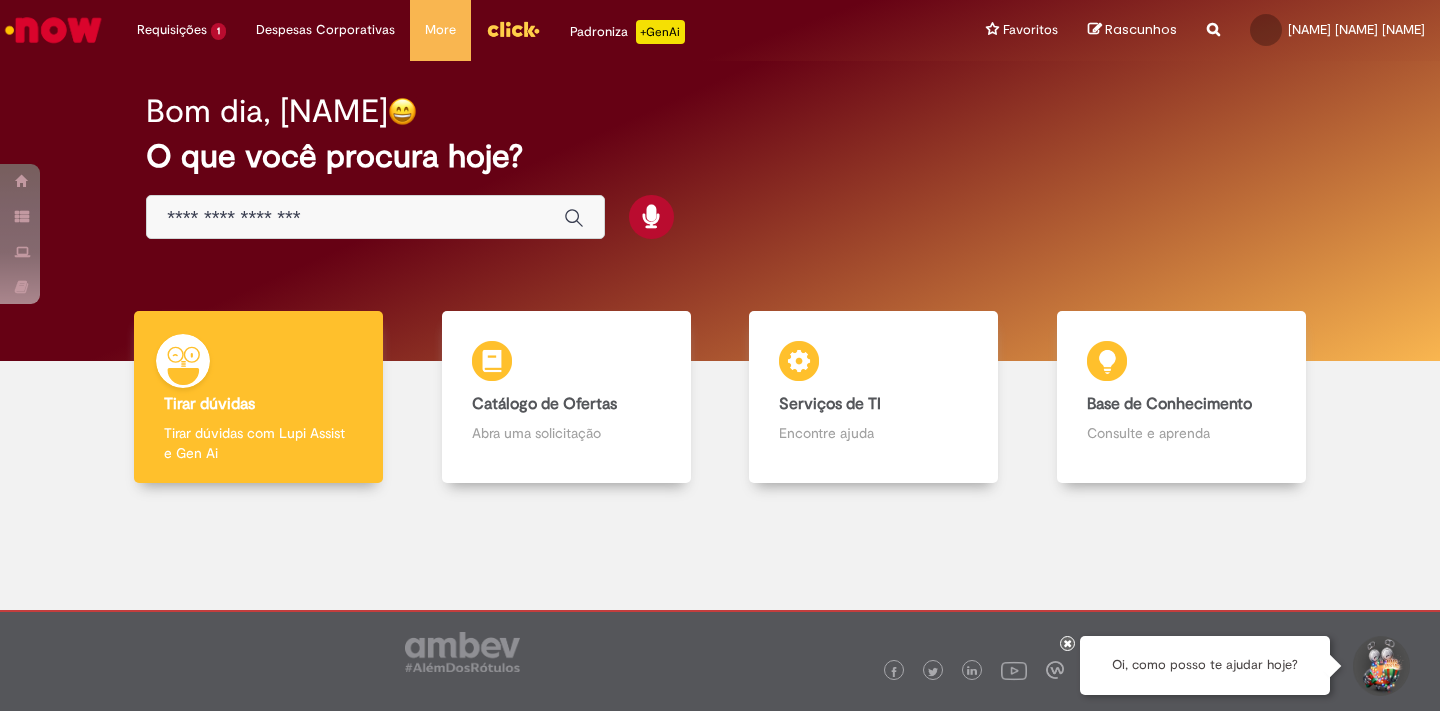 scroll, scrollTop: 0, scrollLeft: 0, axis: both 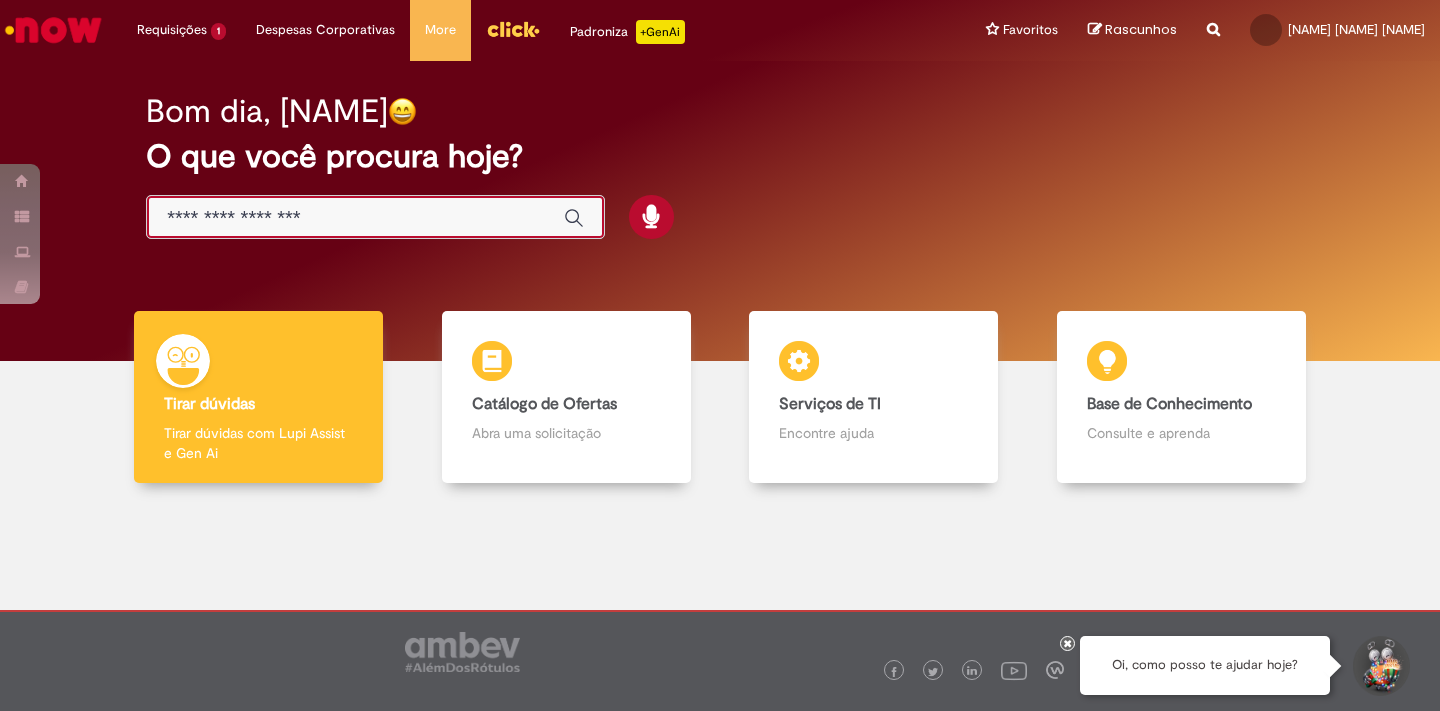click at bounding box center (355, 218) 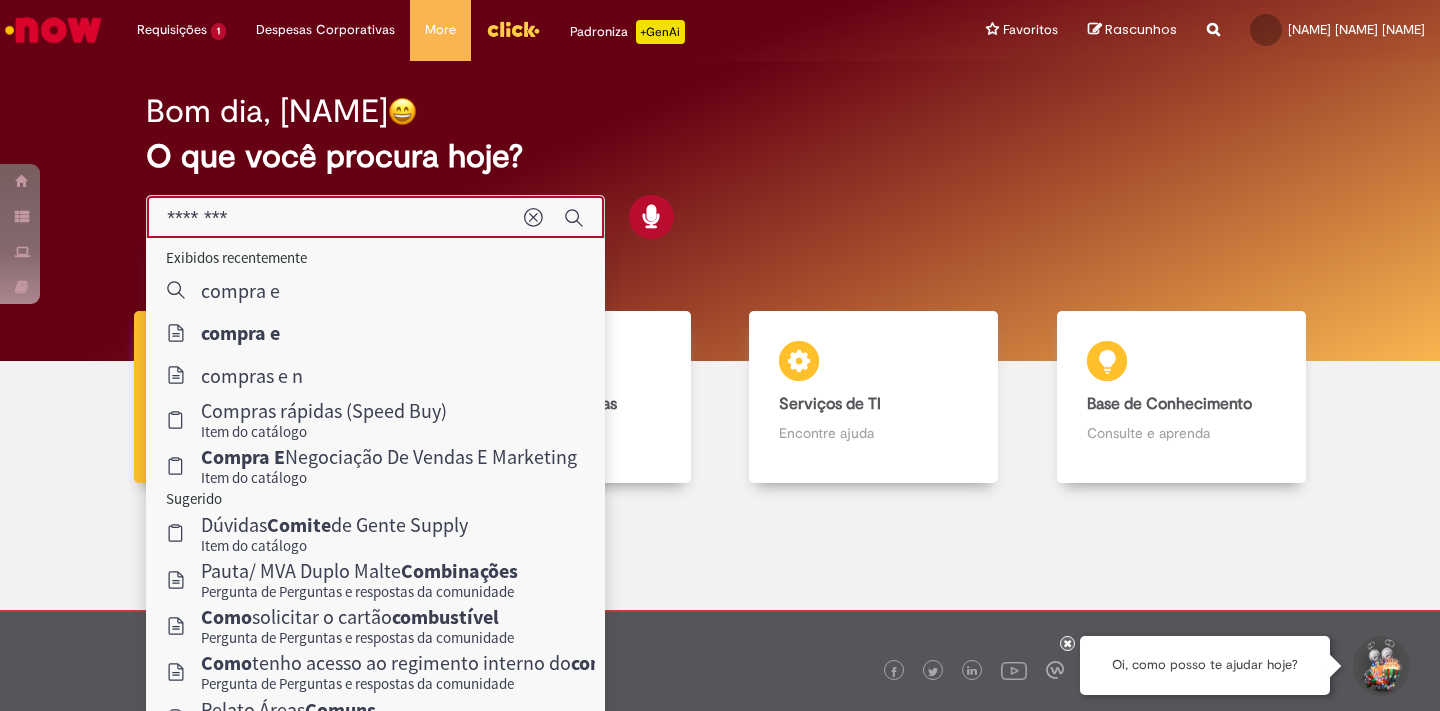 type on "********" 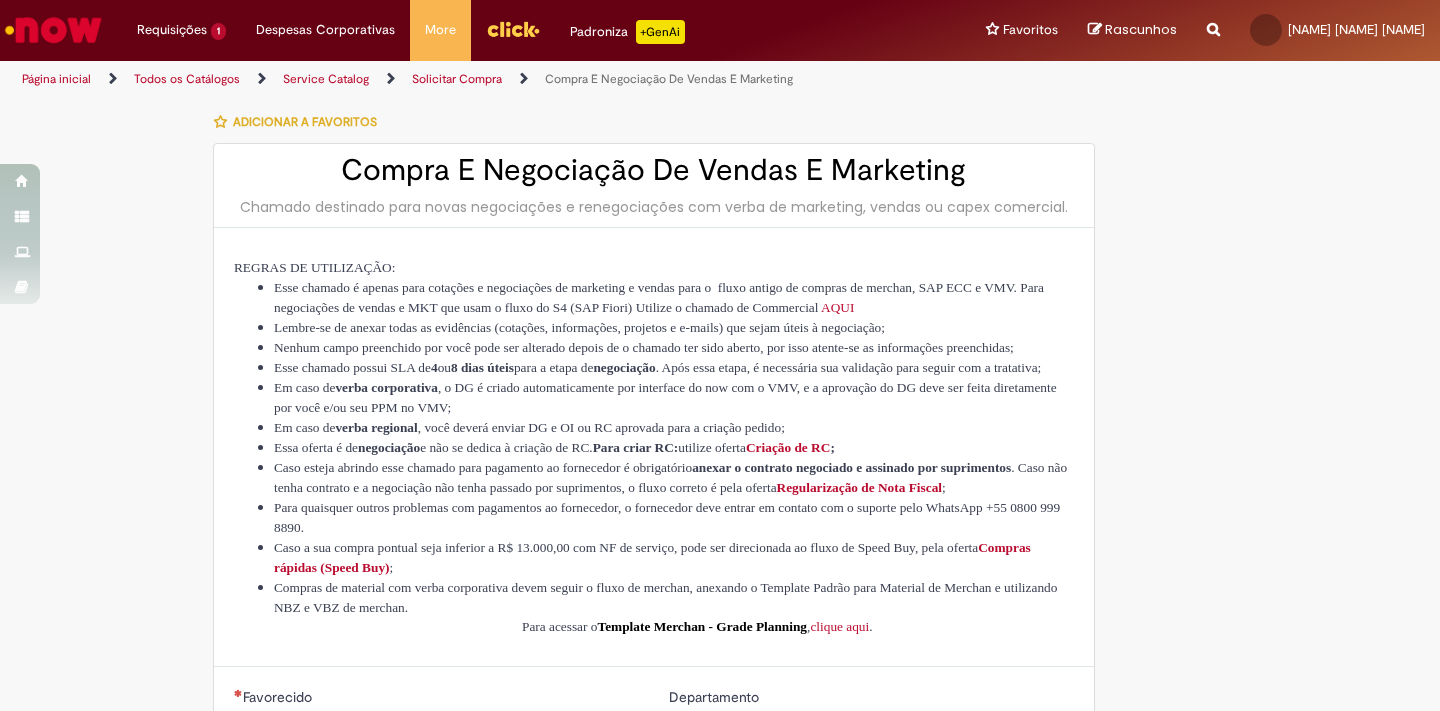 type on "********" 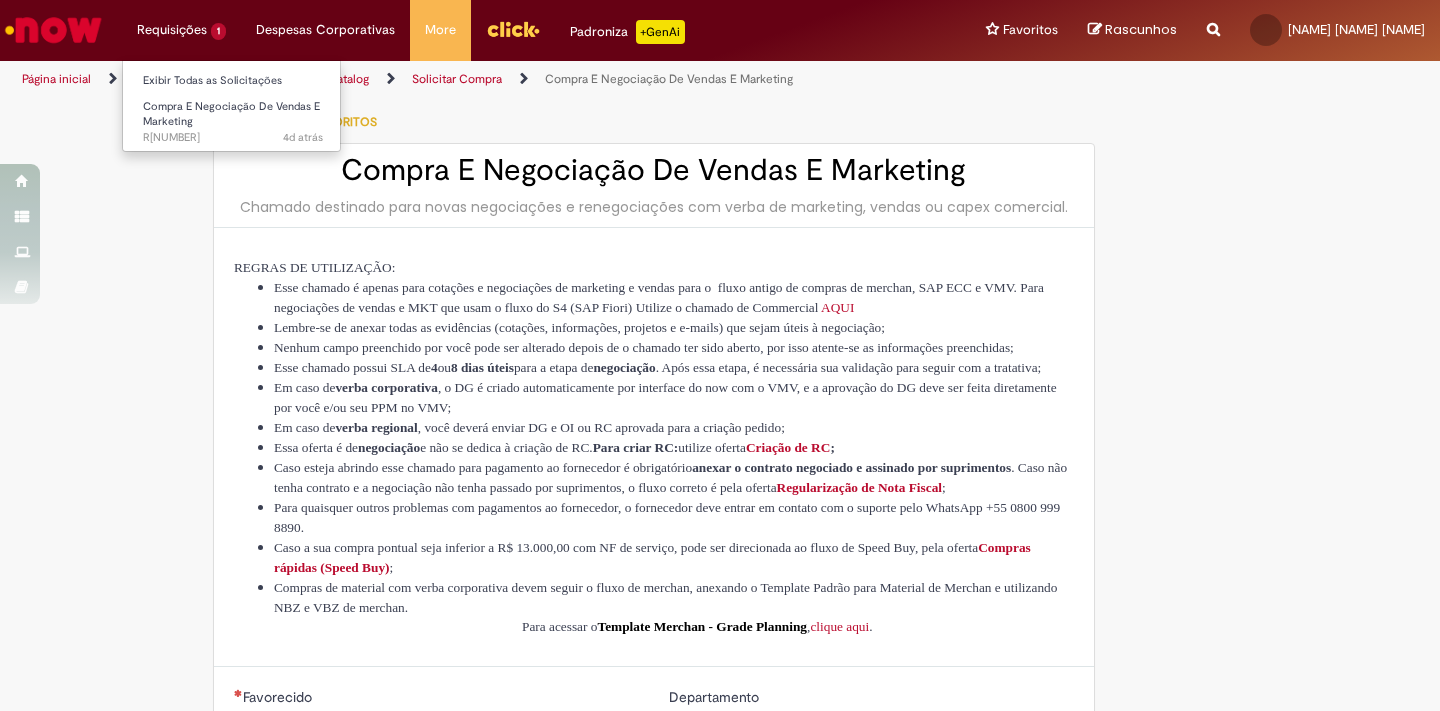 type on "**********" 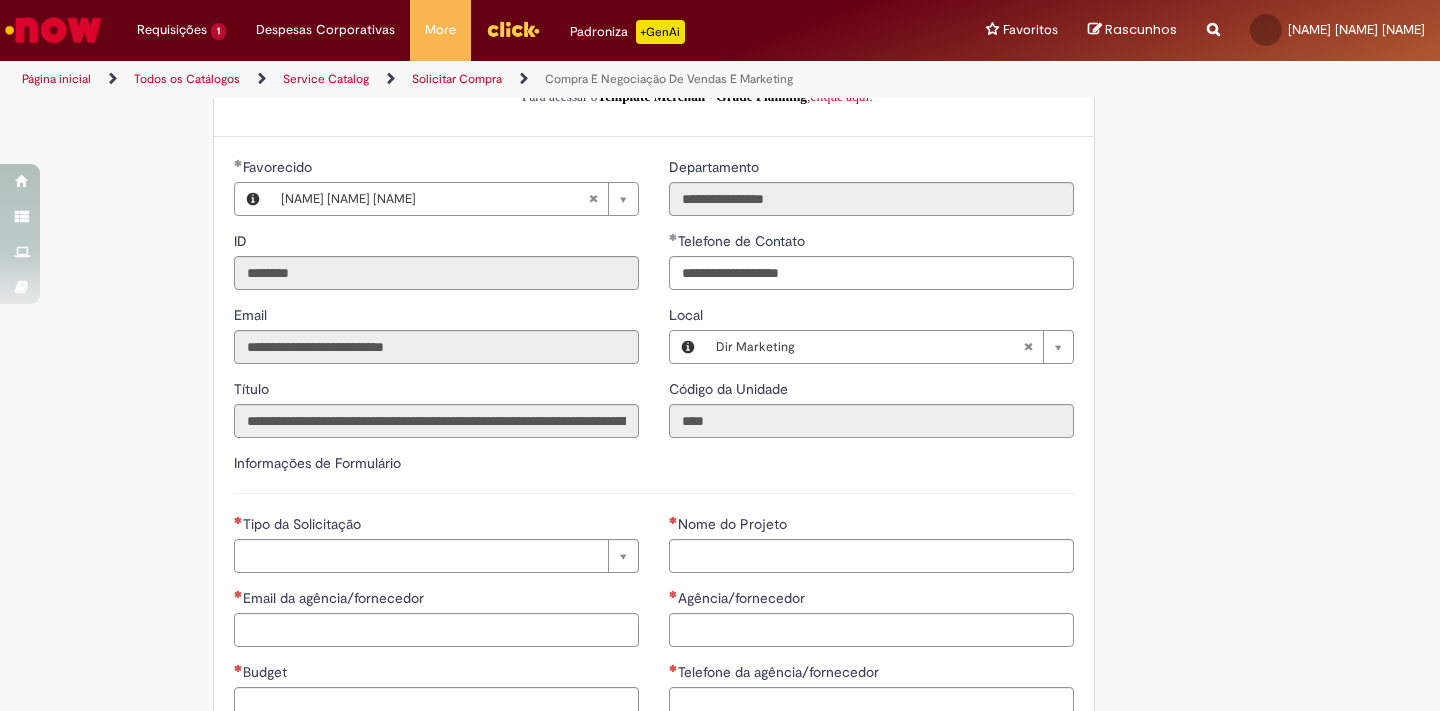 scroll, scrollTop: 542, scrollLeft: 0, axis: vertical 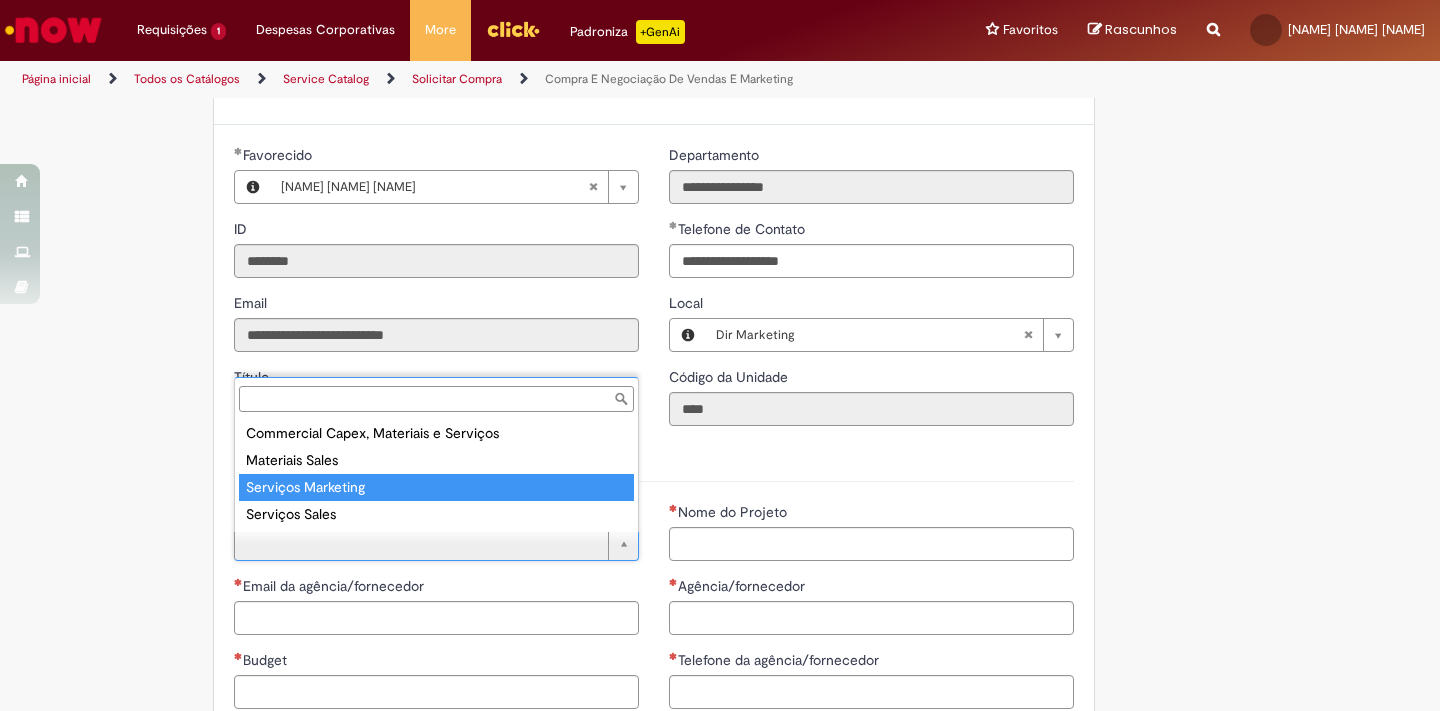 type on "**********" 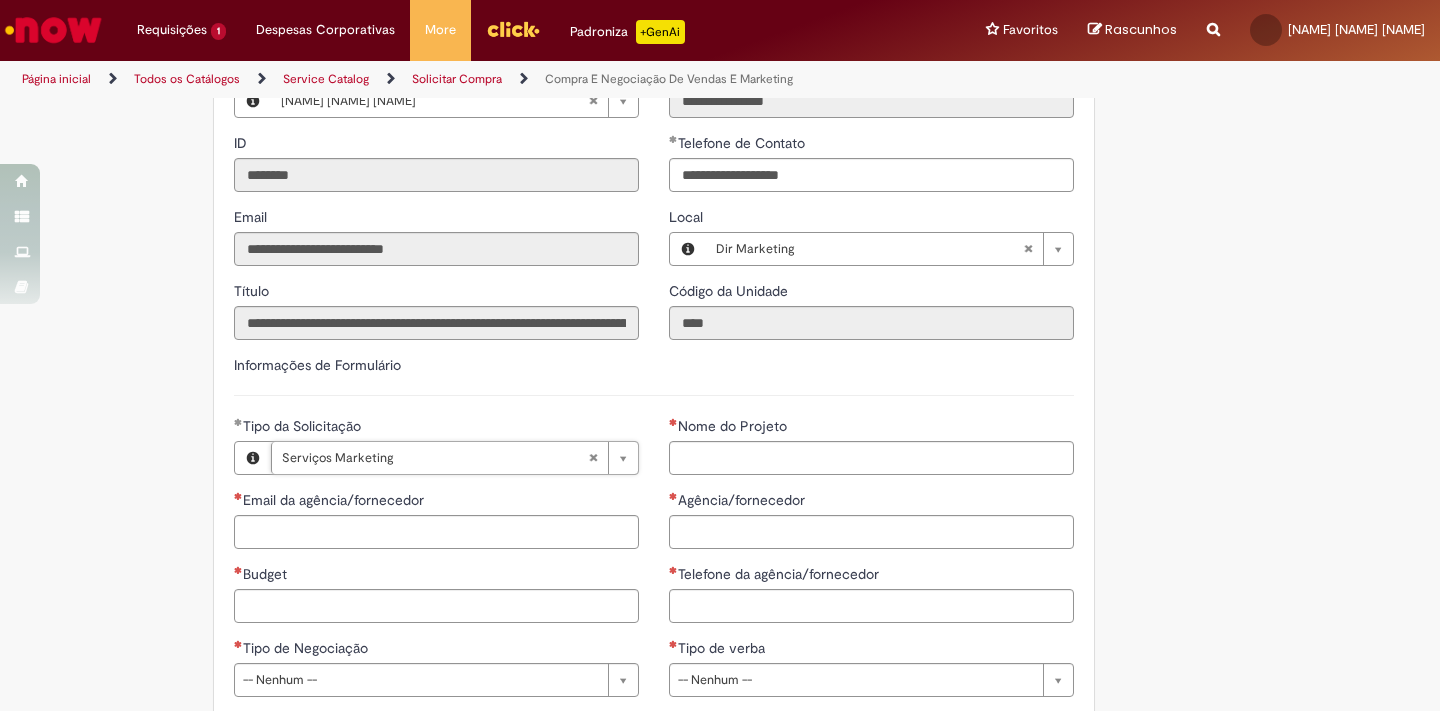 scroll, scrollTop: 658, scrollLeft: 0, axis: vertical 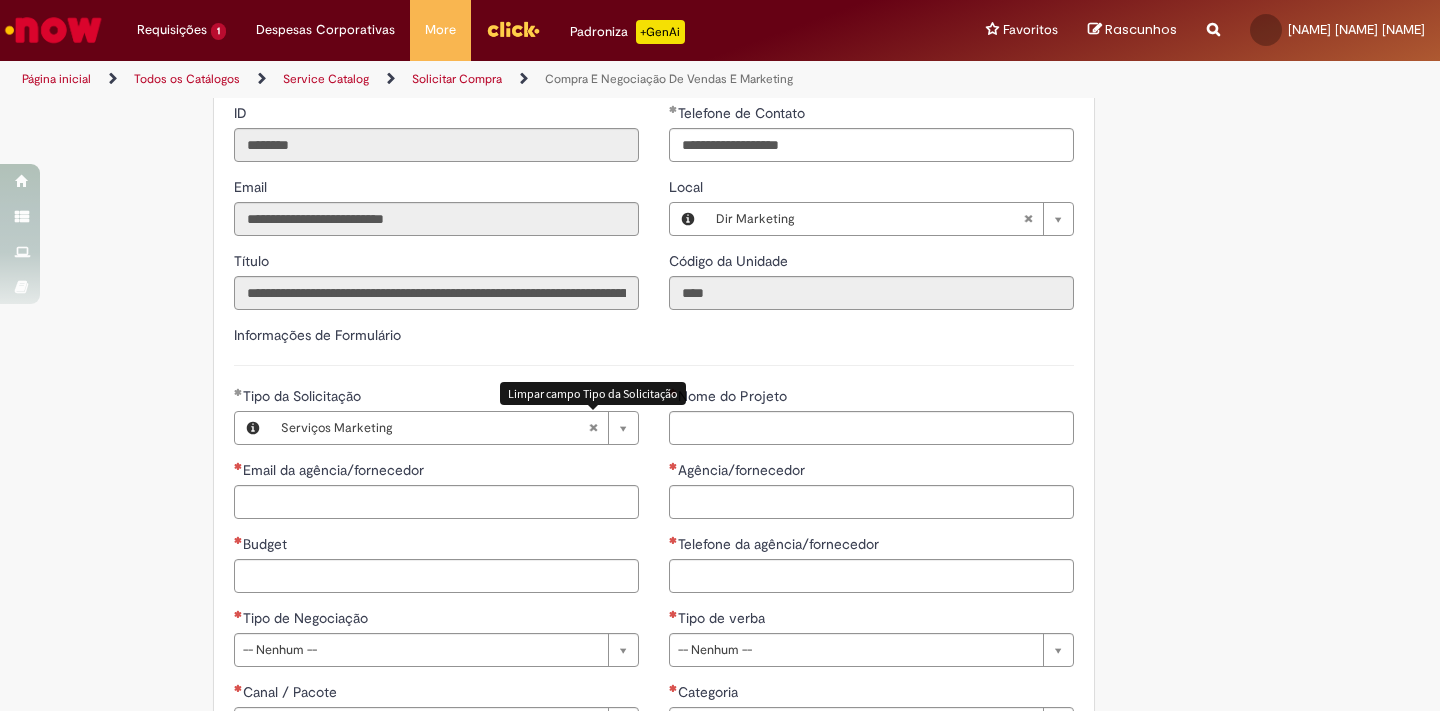 click at bounding box center (593, 428) 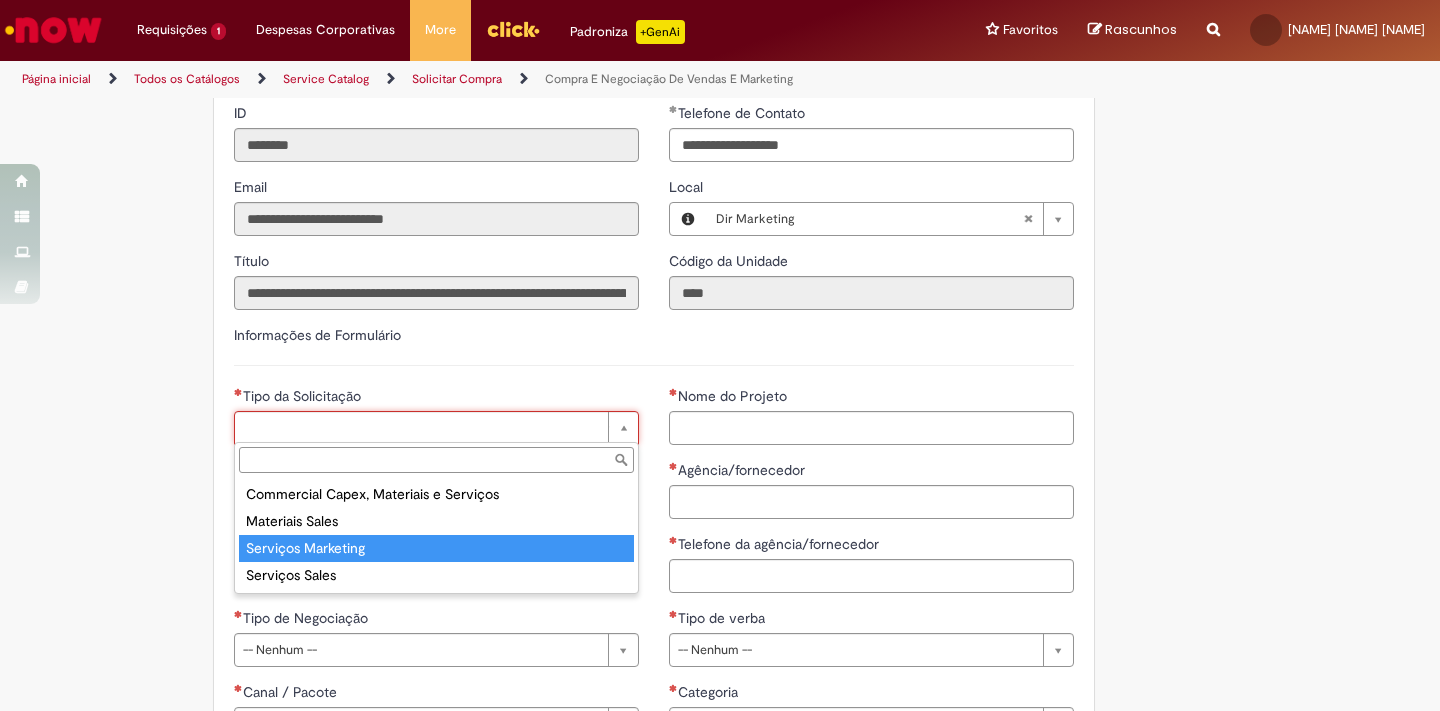type on "**********" 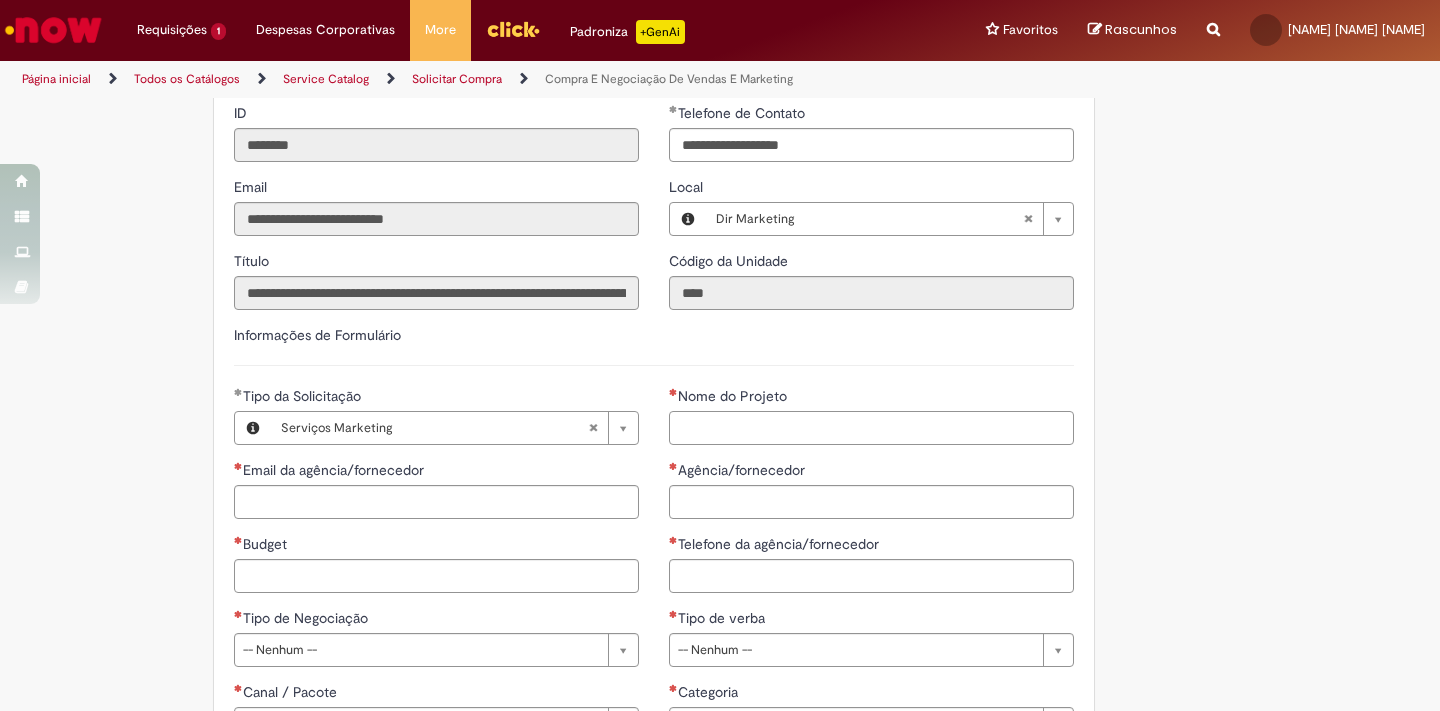 click on "Nome do Projeto" at bounding box center (871, 428) 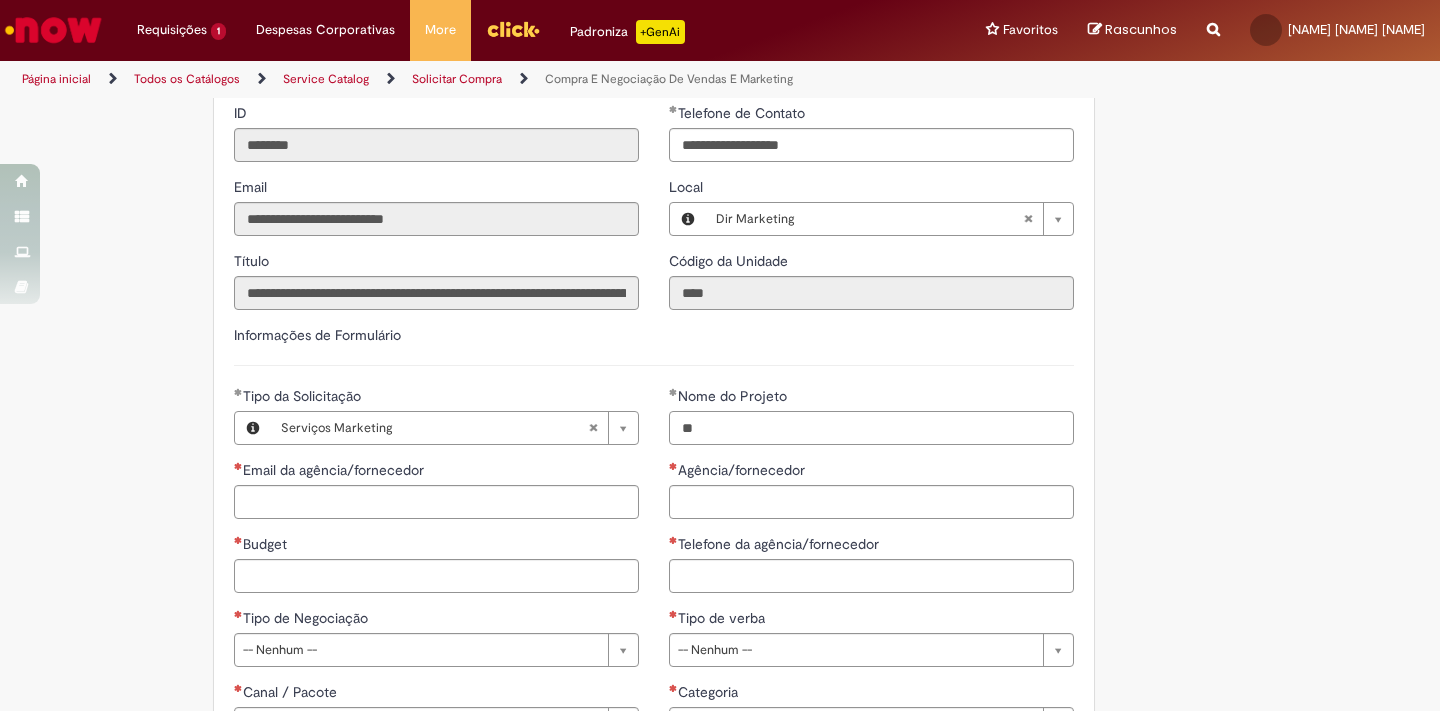 type on "*" 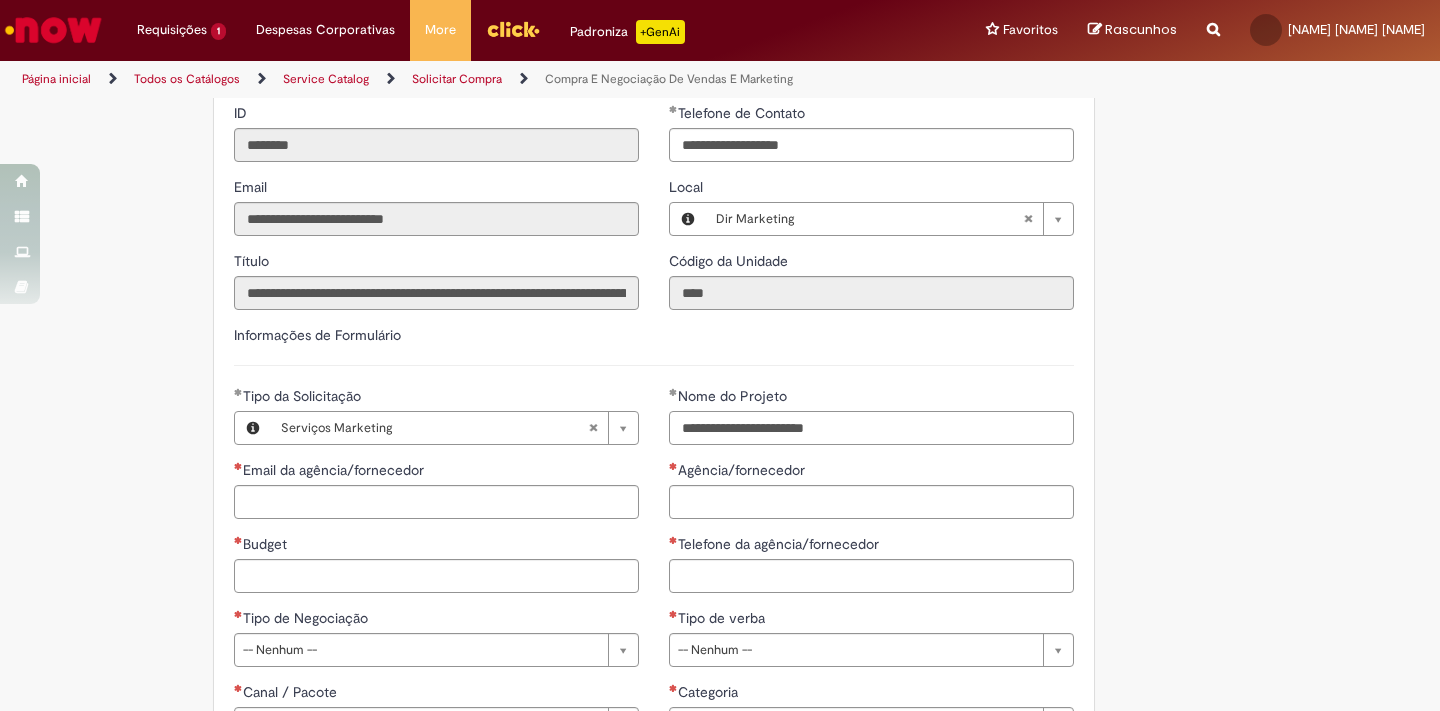 type on "**********" 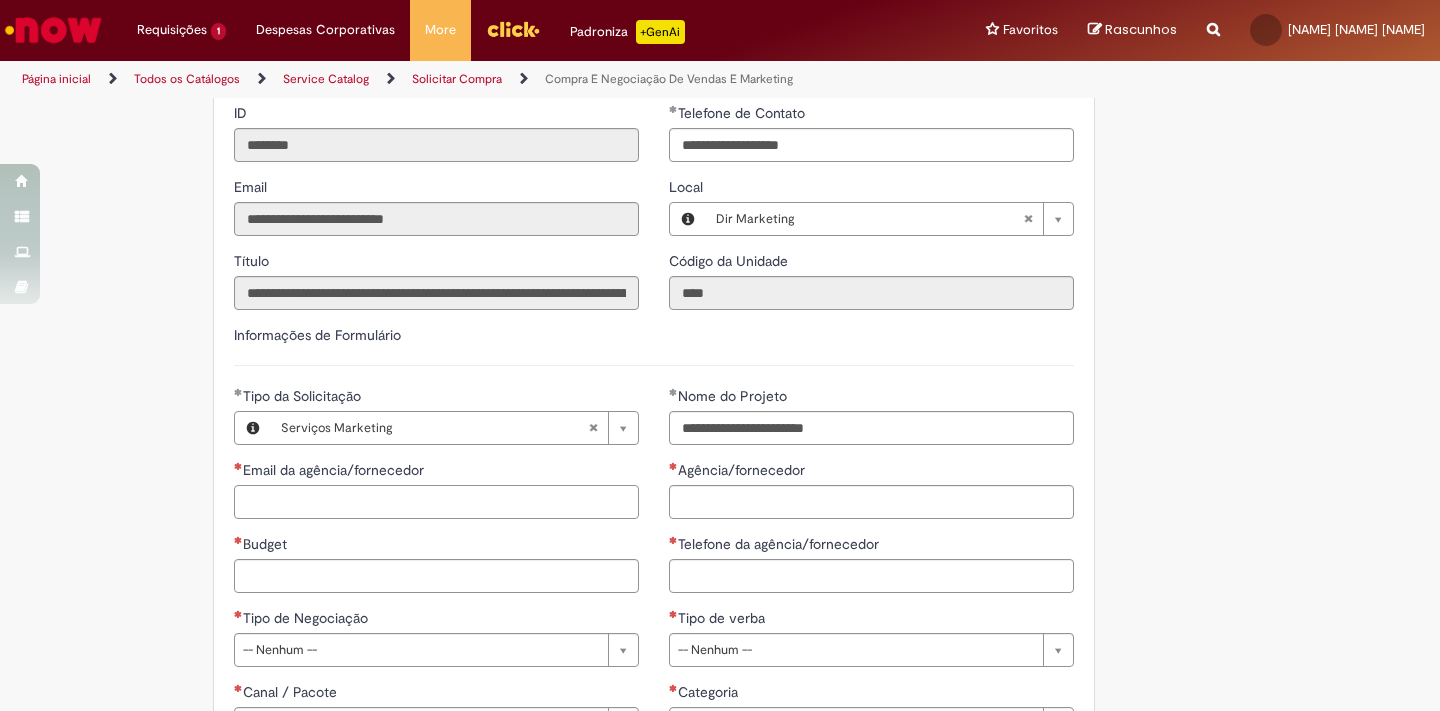 click on "Email da agência/fornecedor" at bounding box center [436, 502] 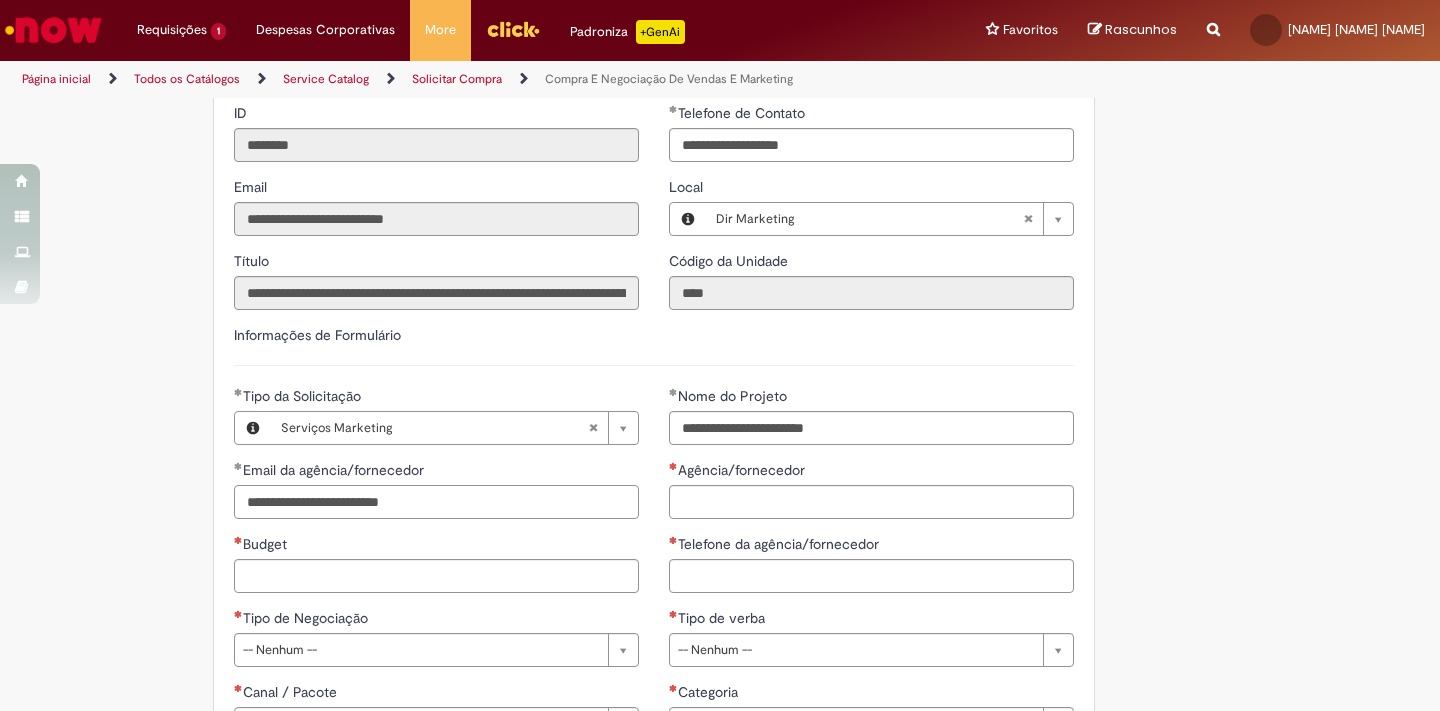 type on "**********" 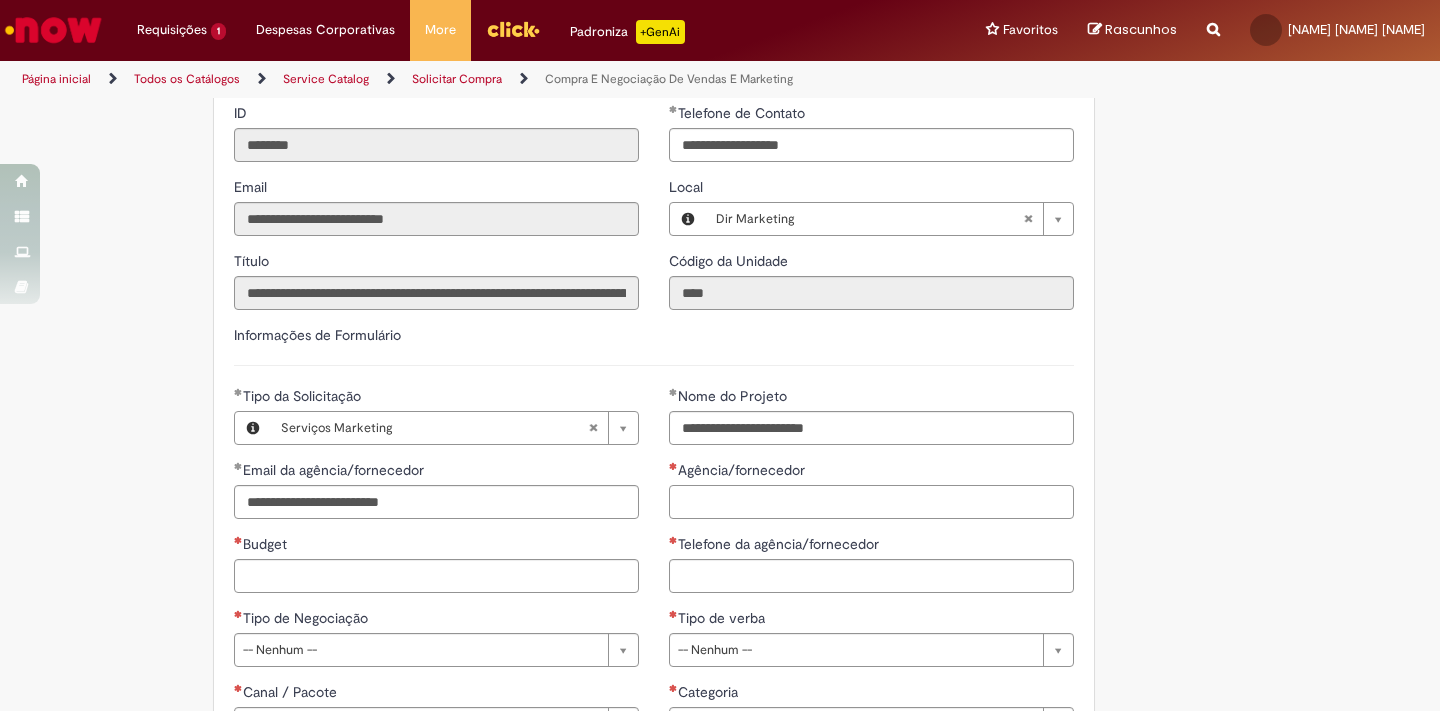click on "Agência/fornecedor" at bounding box center (871, 502) 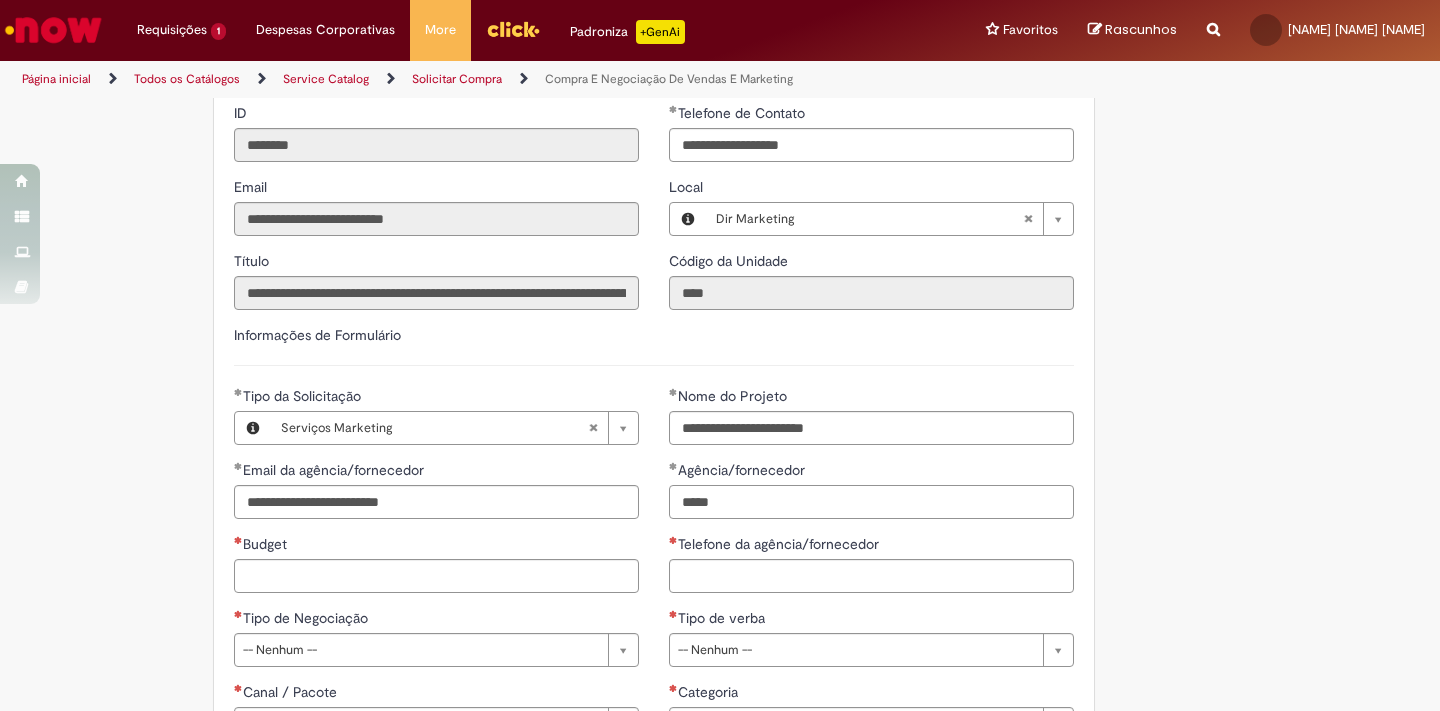 type on "*****" 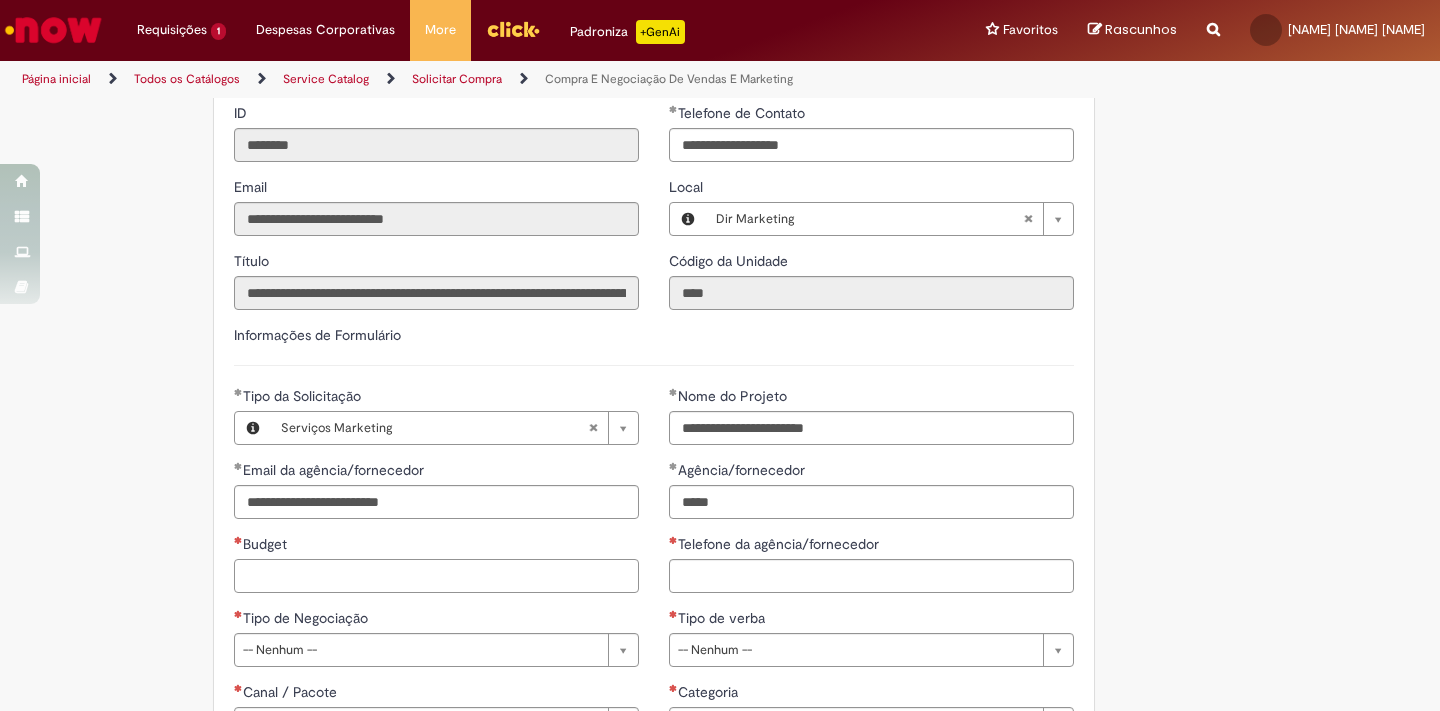 click on "Budget" at bounding box center [436, 576] 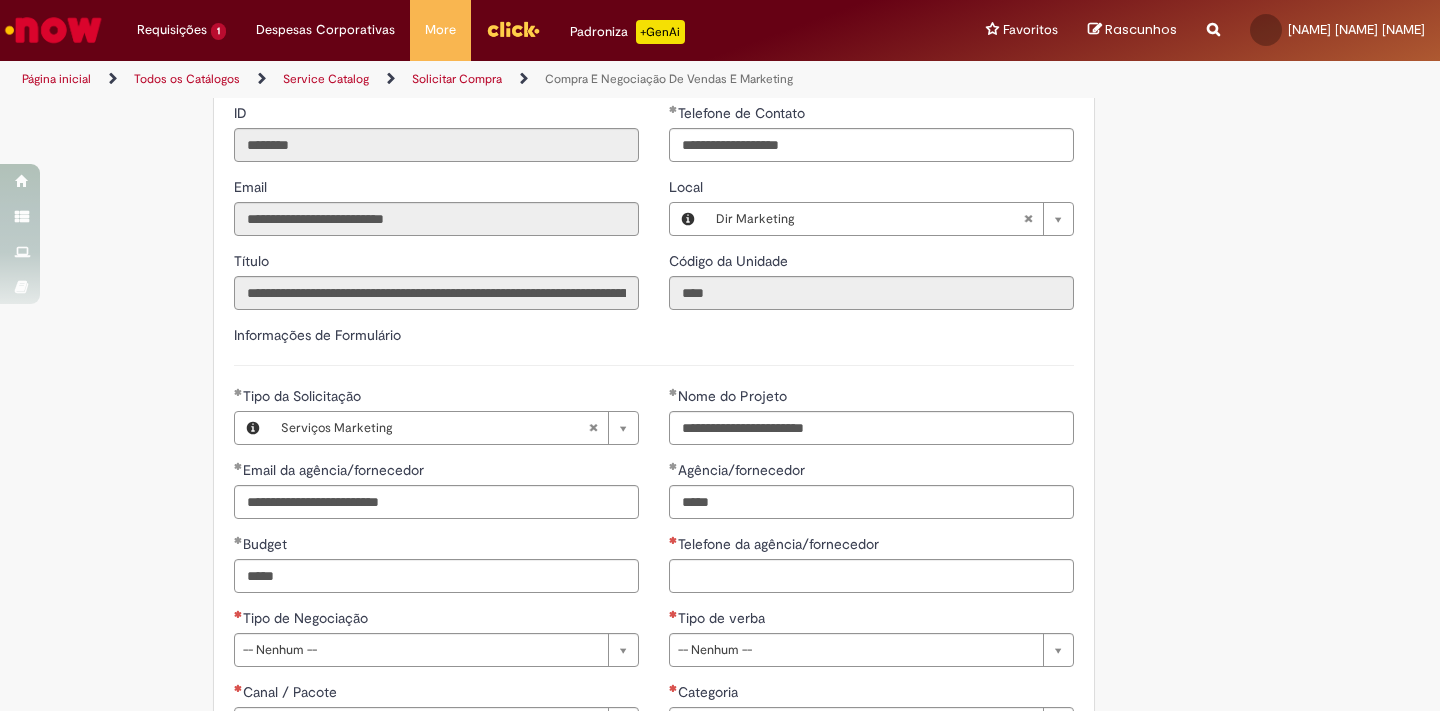 type on "**********" 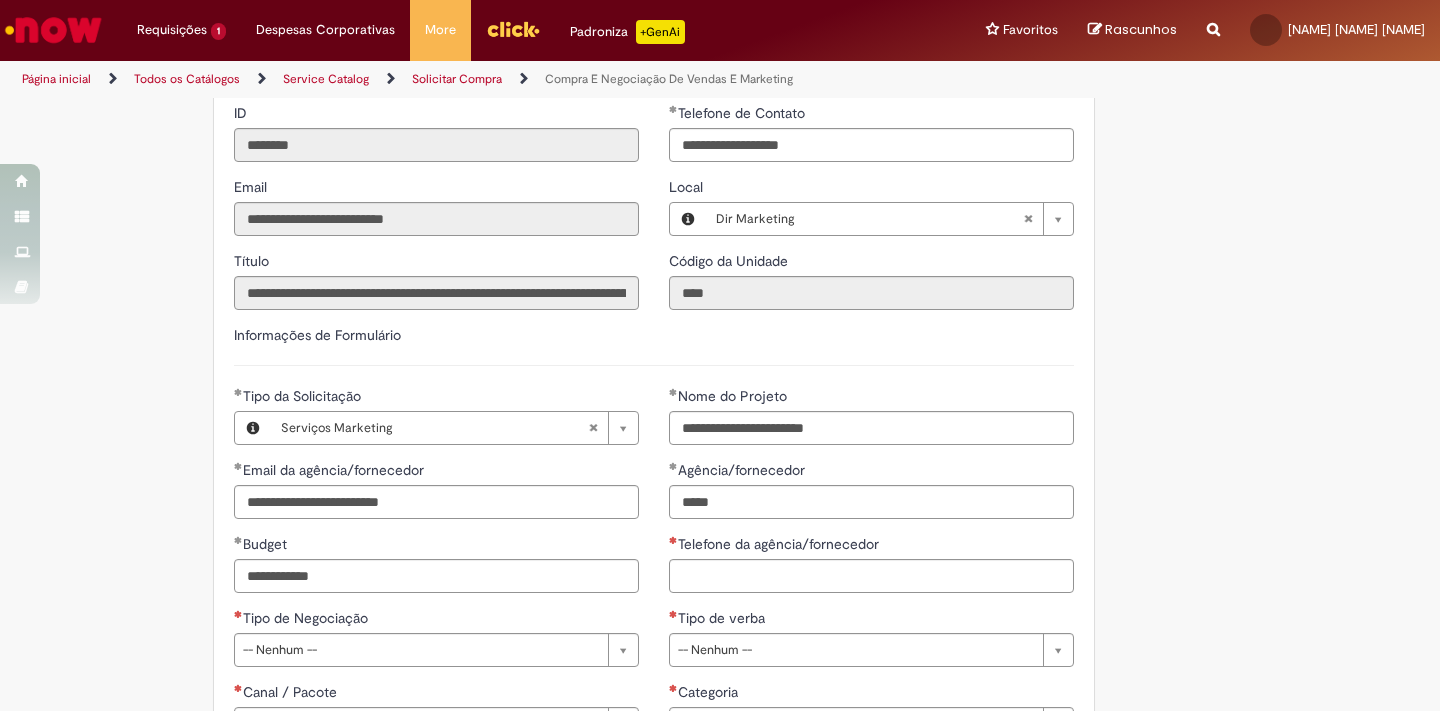 click on "**********" at bounding box center (436, 571) 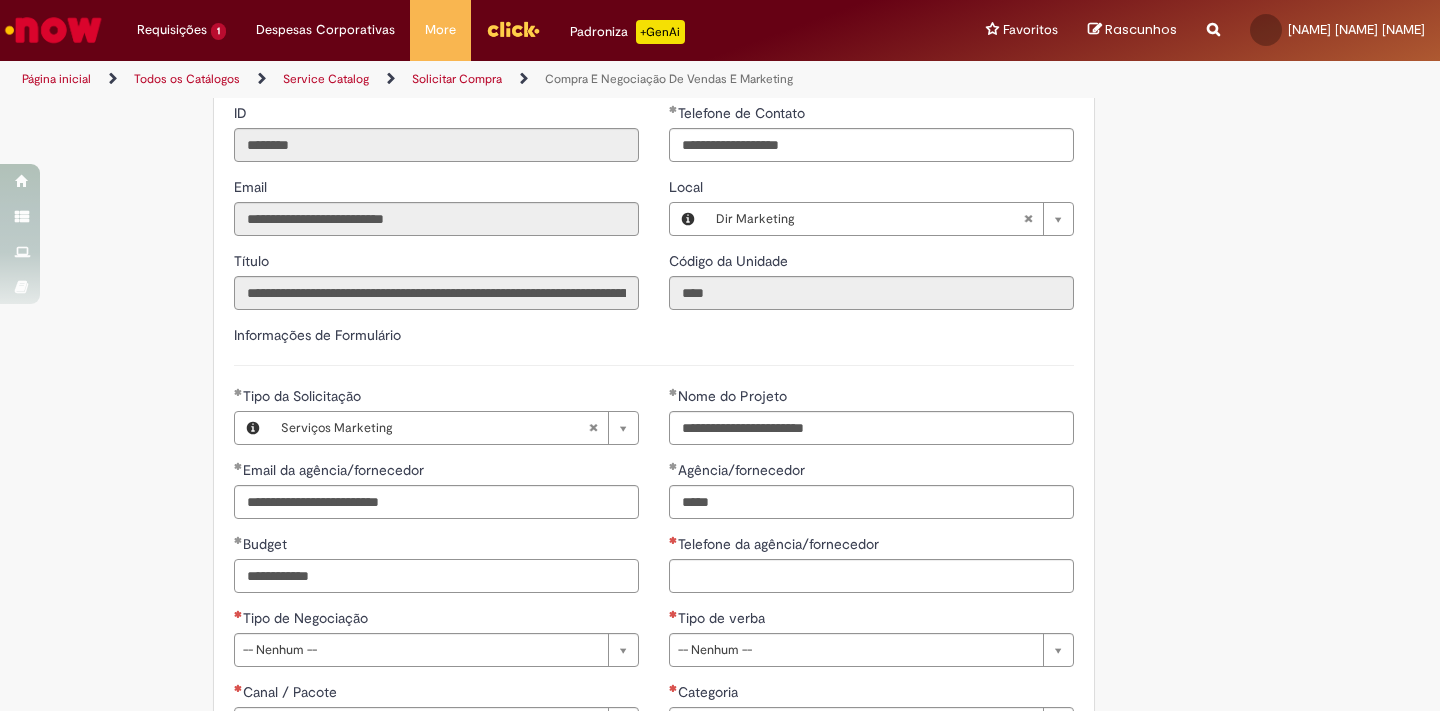 drag, startPoint x: 446, startPoint y: 566, endPoint x: 212, endPoint y: 560, distance: 234.0769 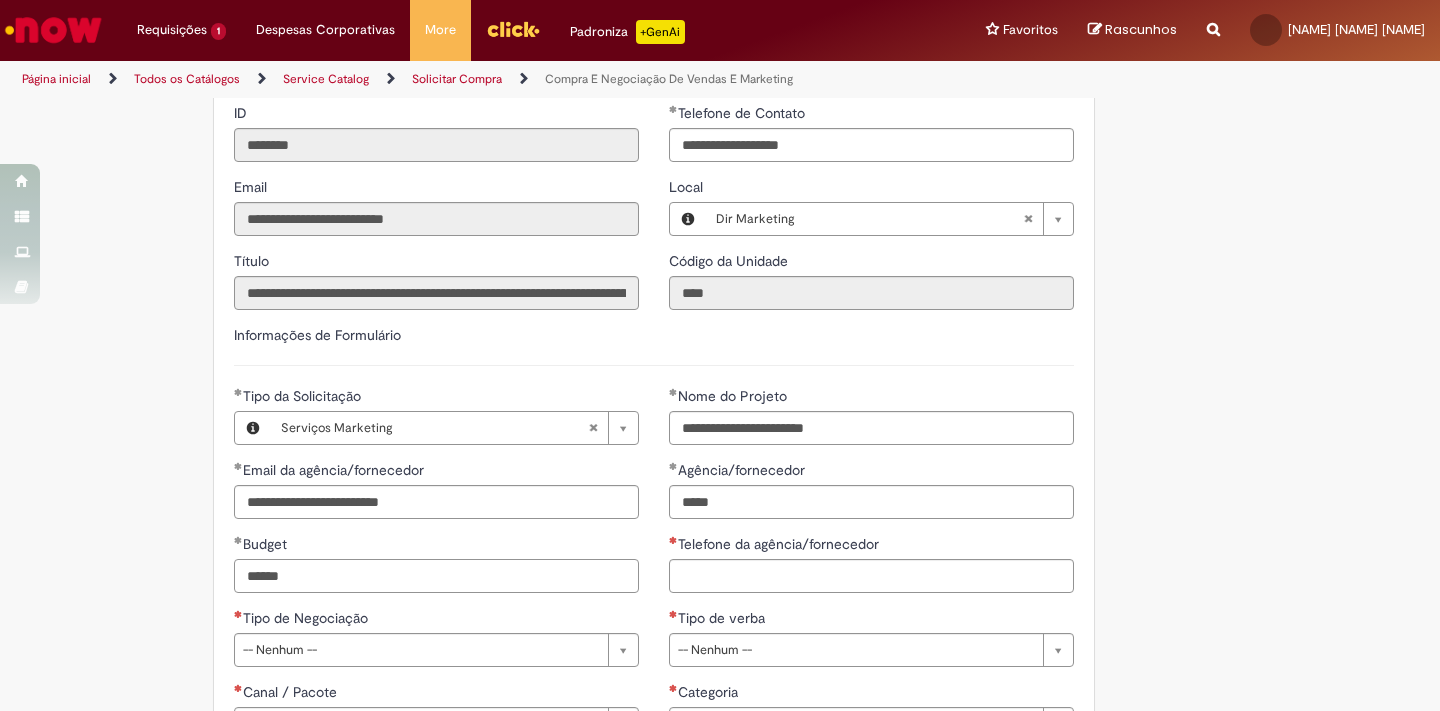 click on "******" at bounding box center [436, 576] 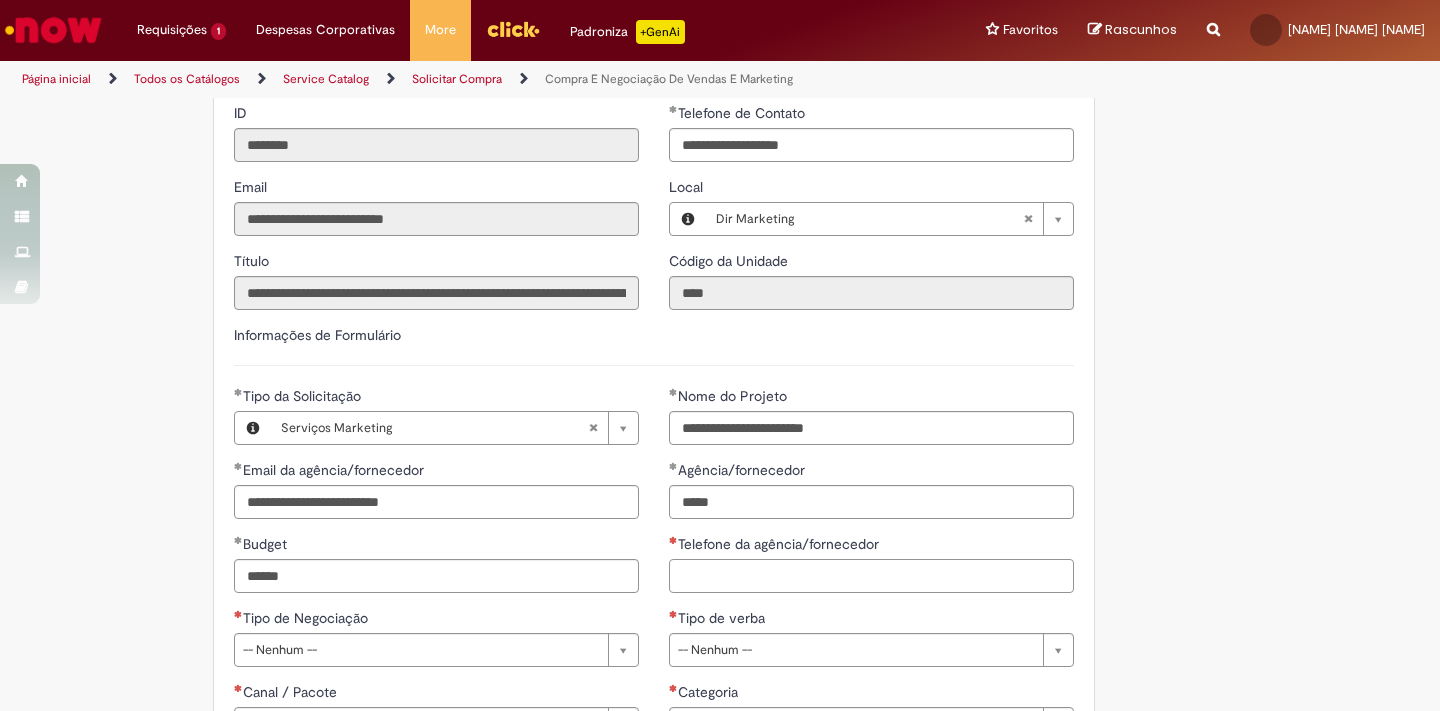 type on "**********" 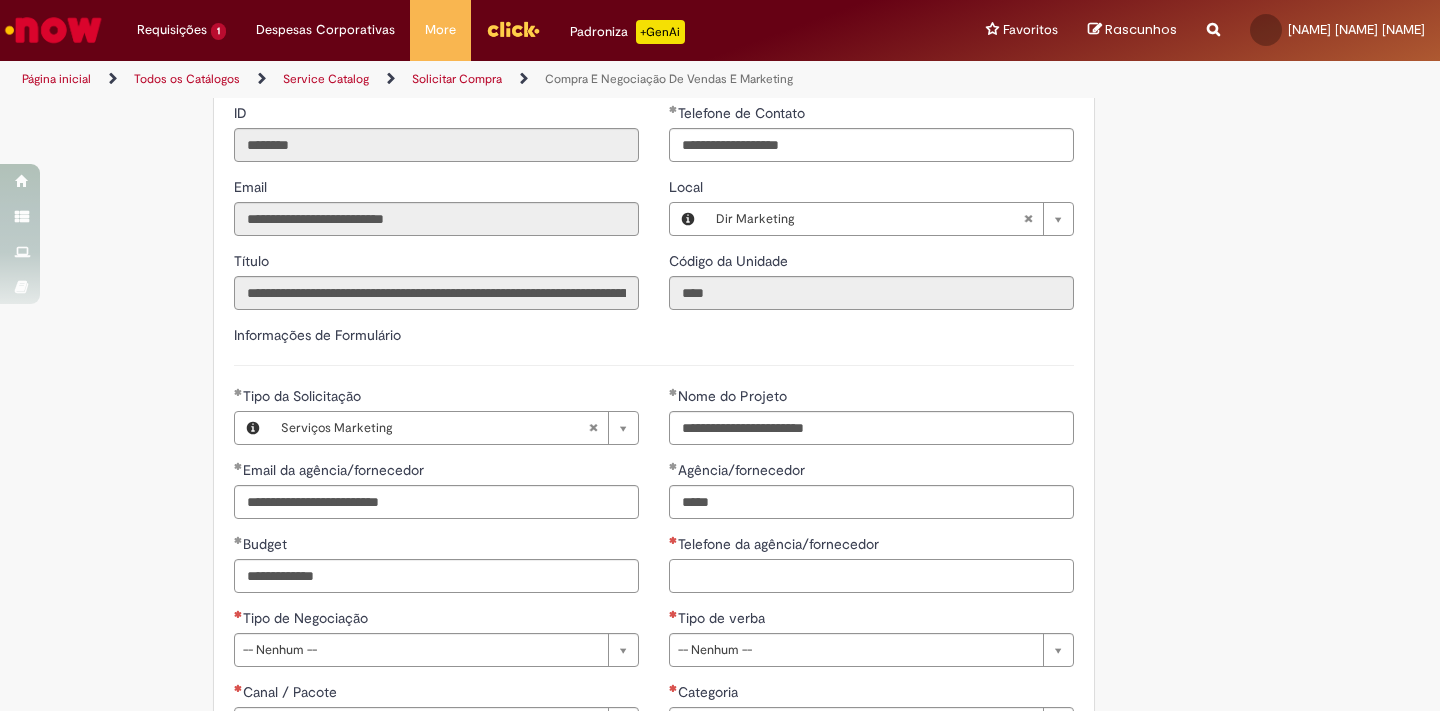 click on "Telefone da agência/fornecedor" at bounding box center [871, 576] 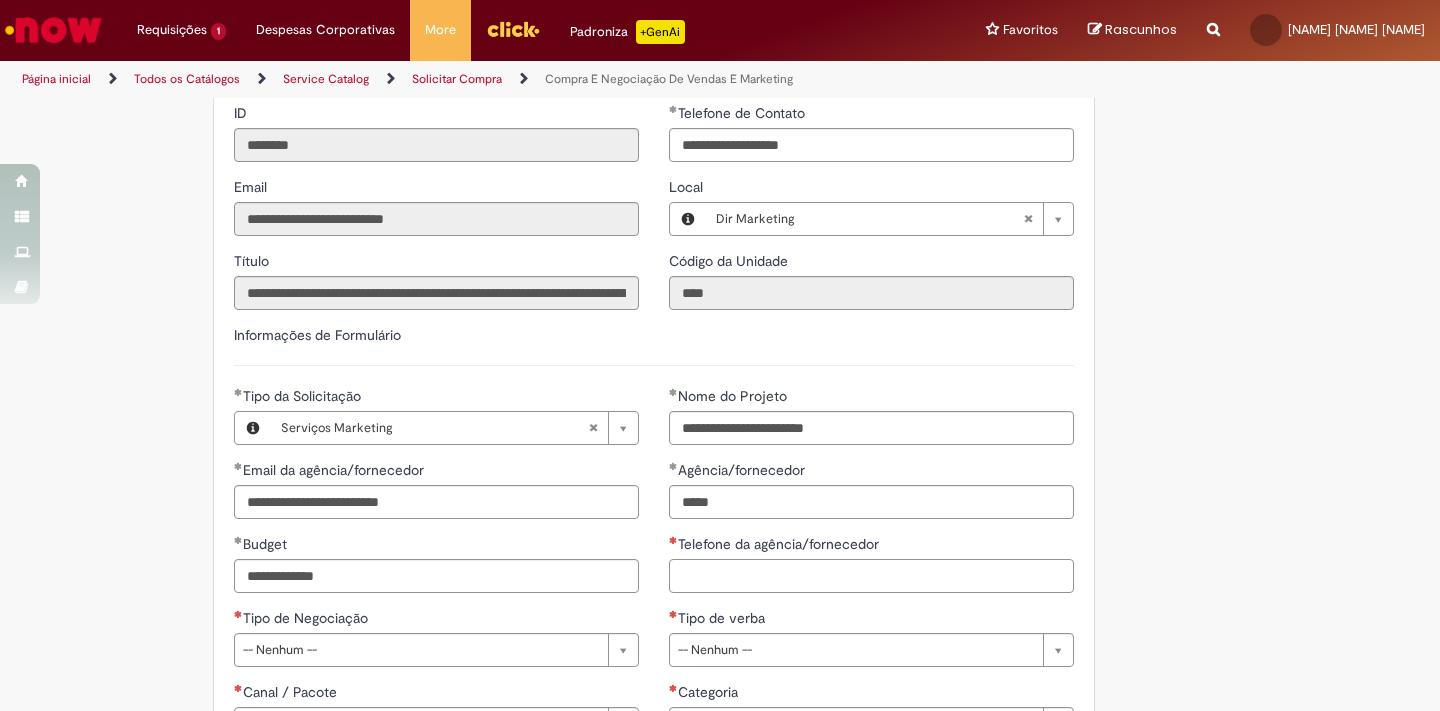 paste on "**********" 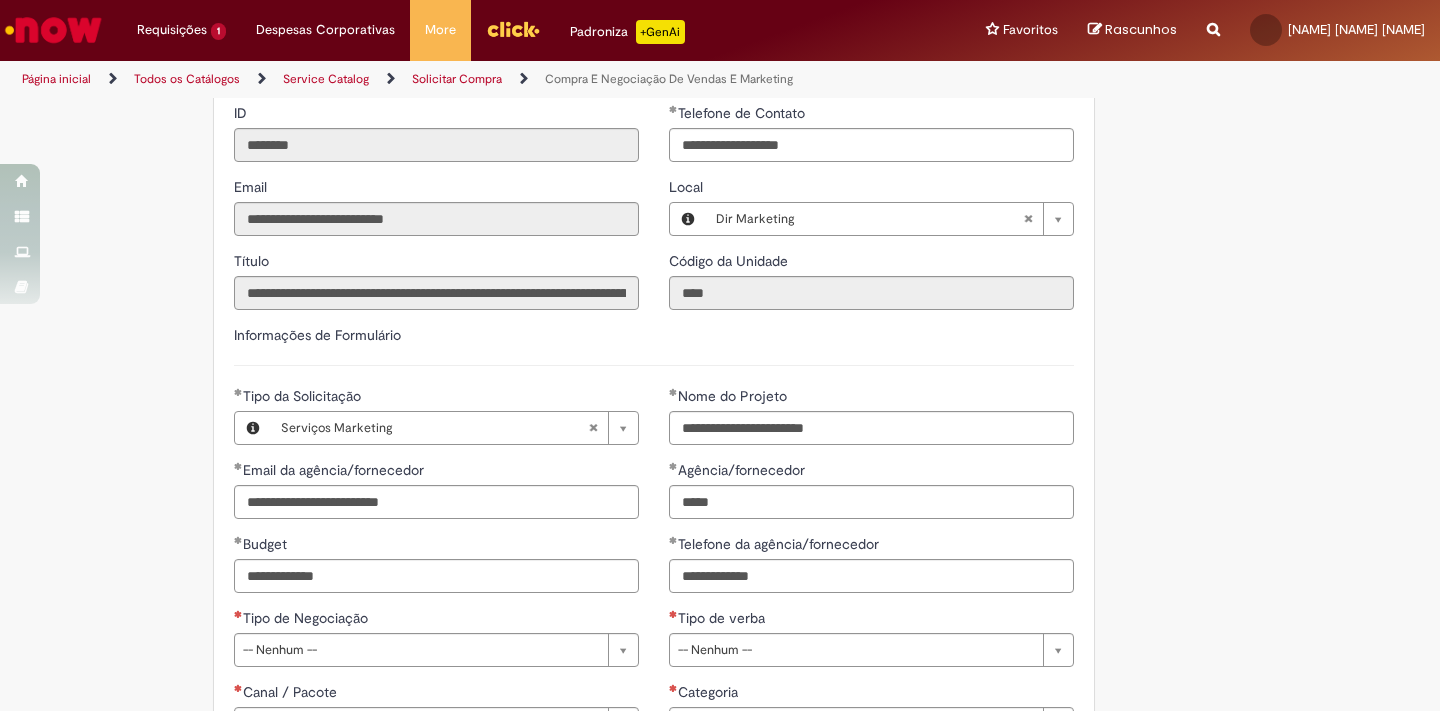 type on "**********" 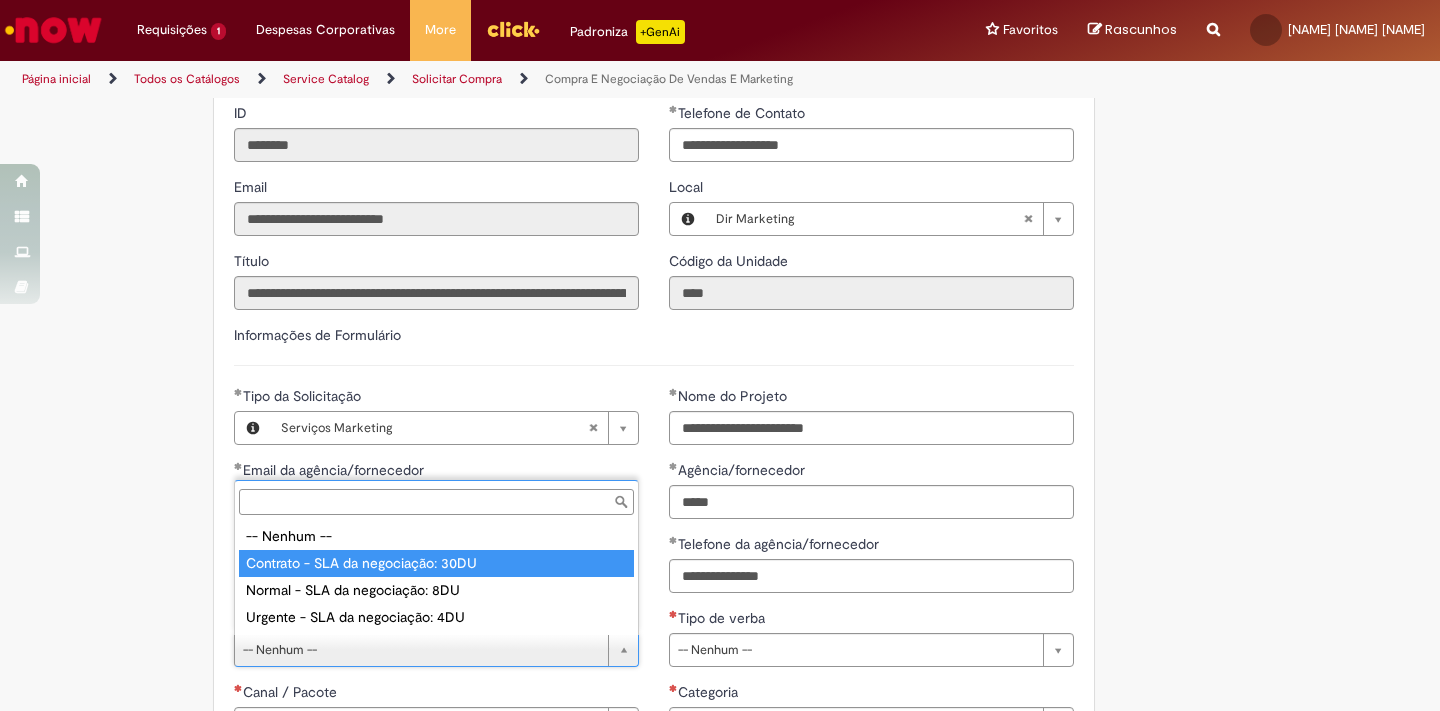 type on "**********" 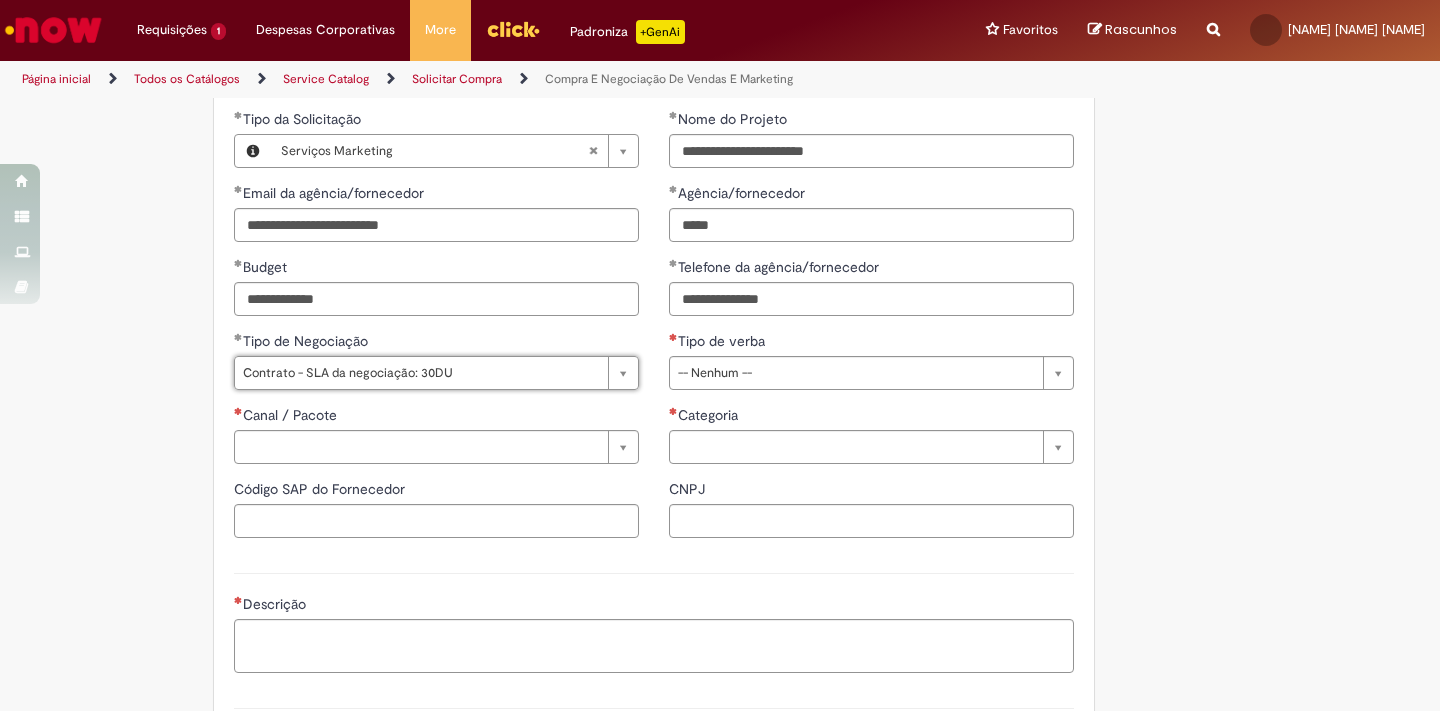scroll, scrollTop: 963, scrollLeft: 0, axis: vertical 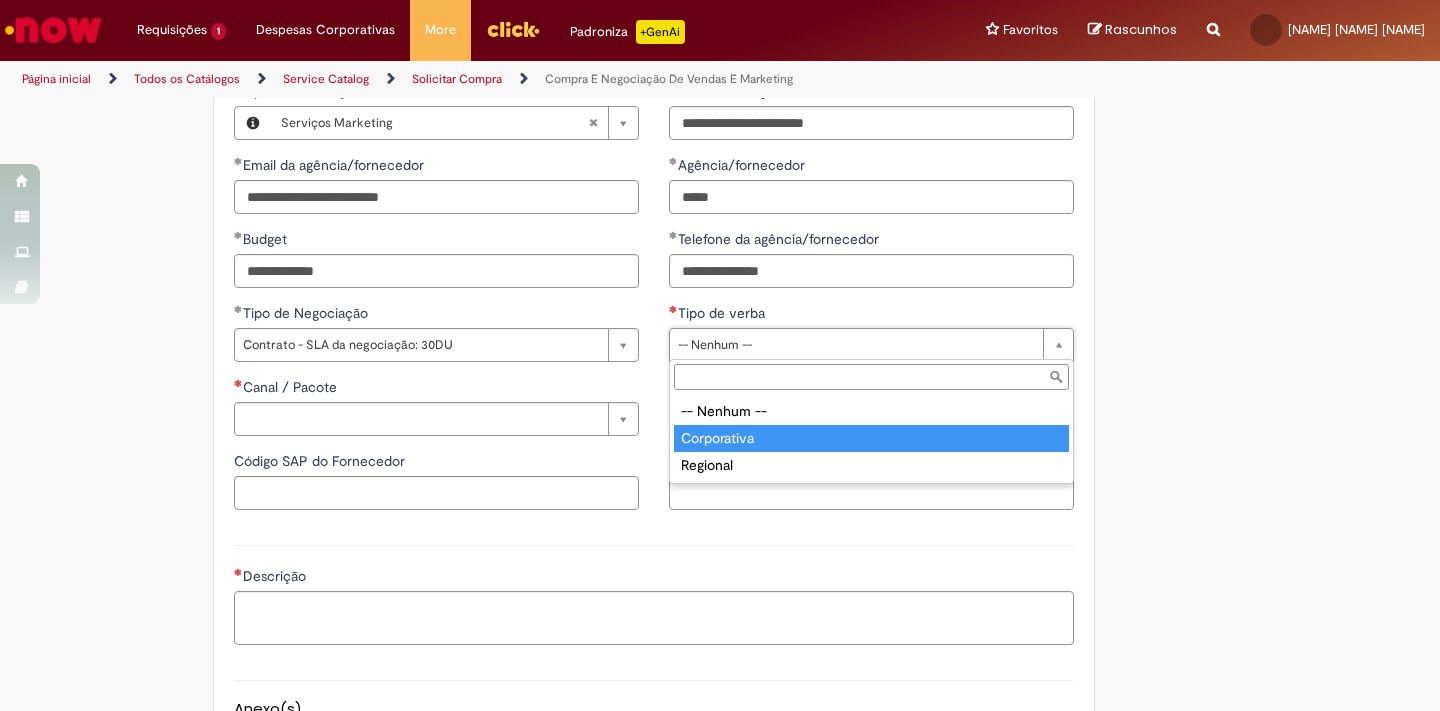 type on "**********" 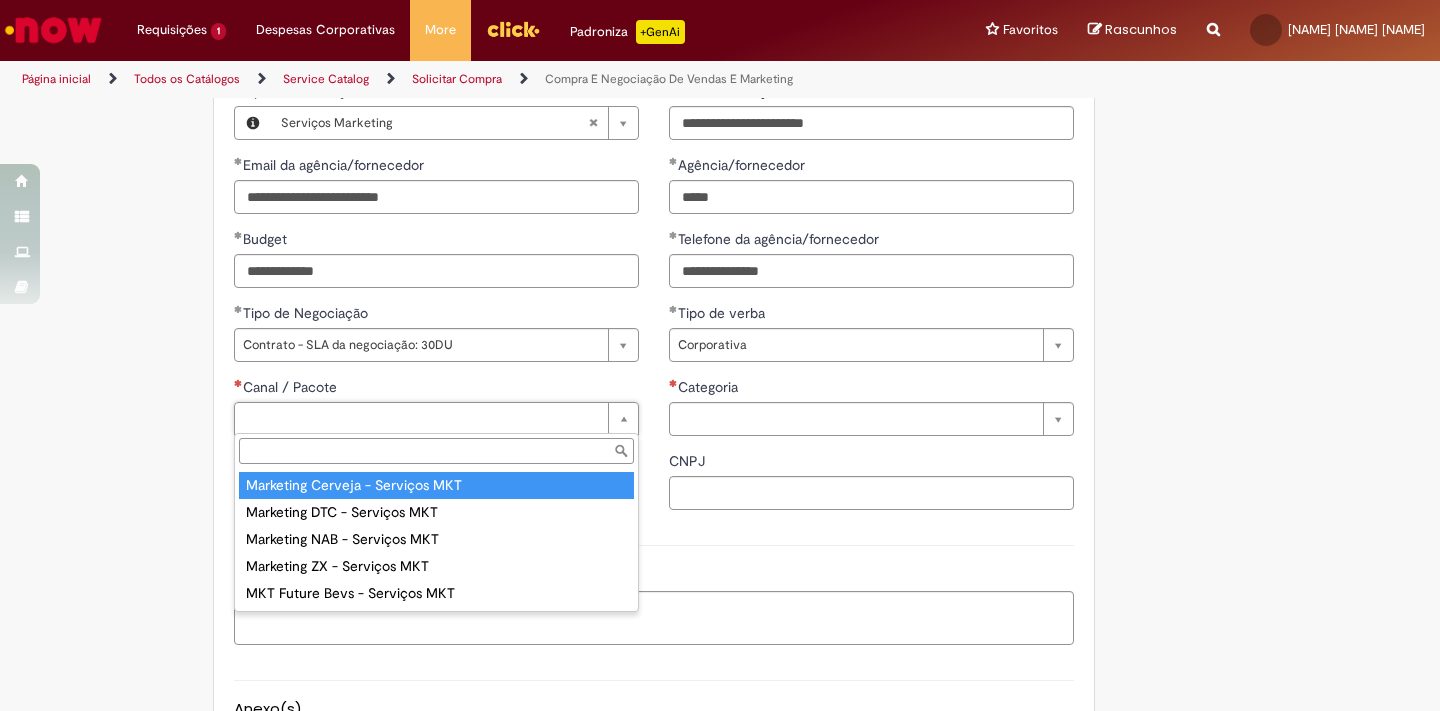 type on "**********" 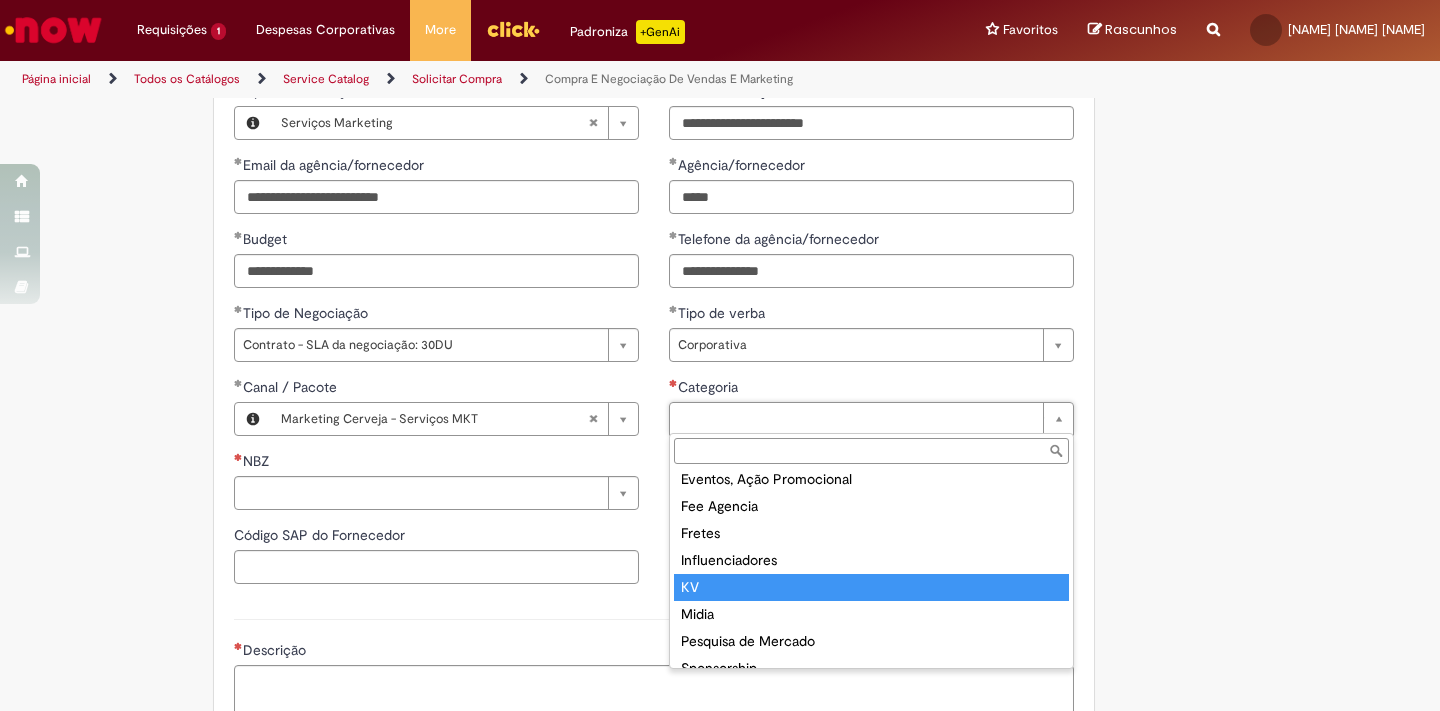 scroll, scrollTop: 105, scrollLeft: 0, axis: vertical 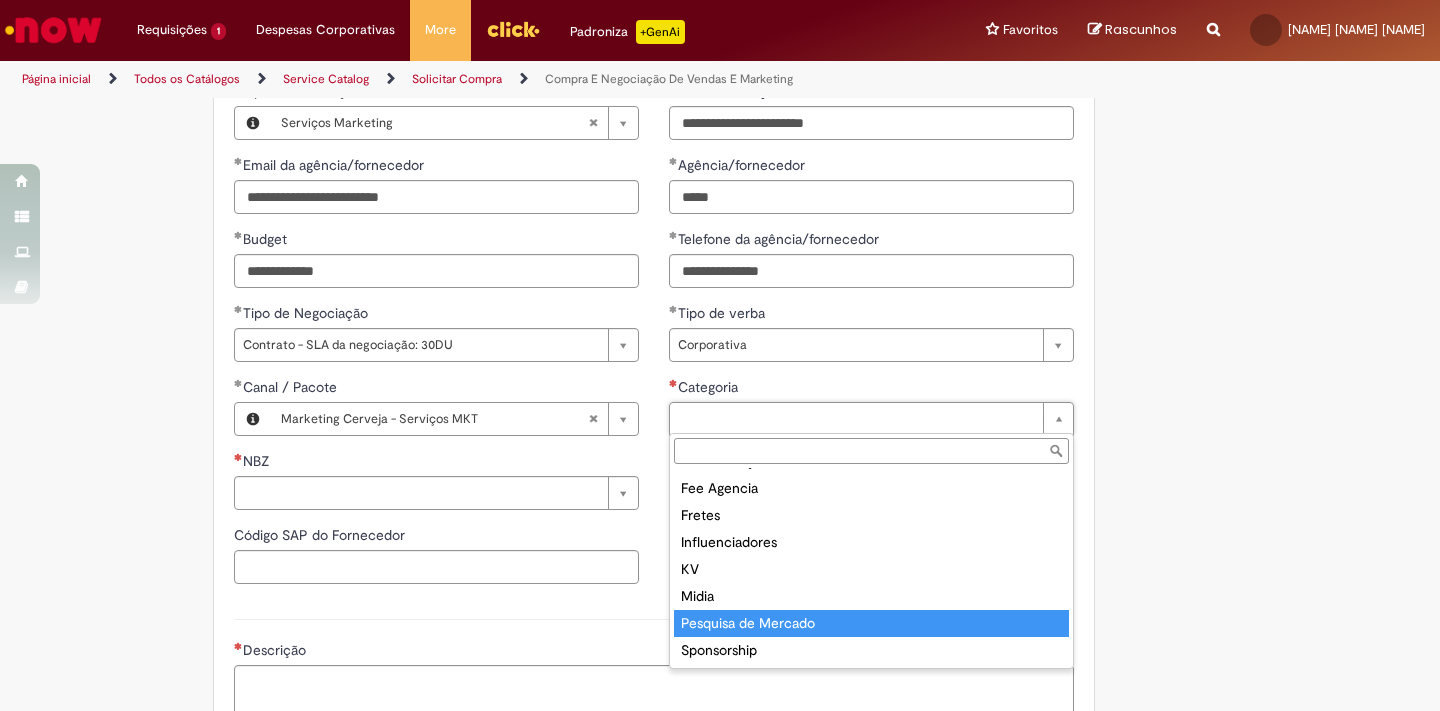 type on "**********" 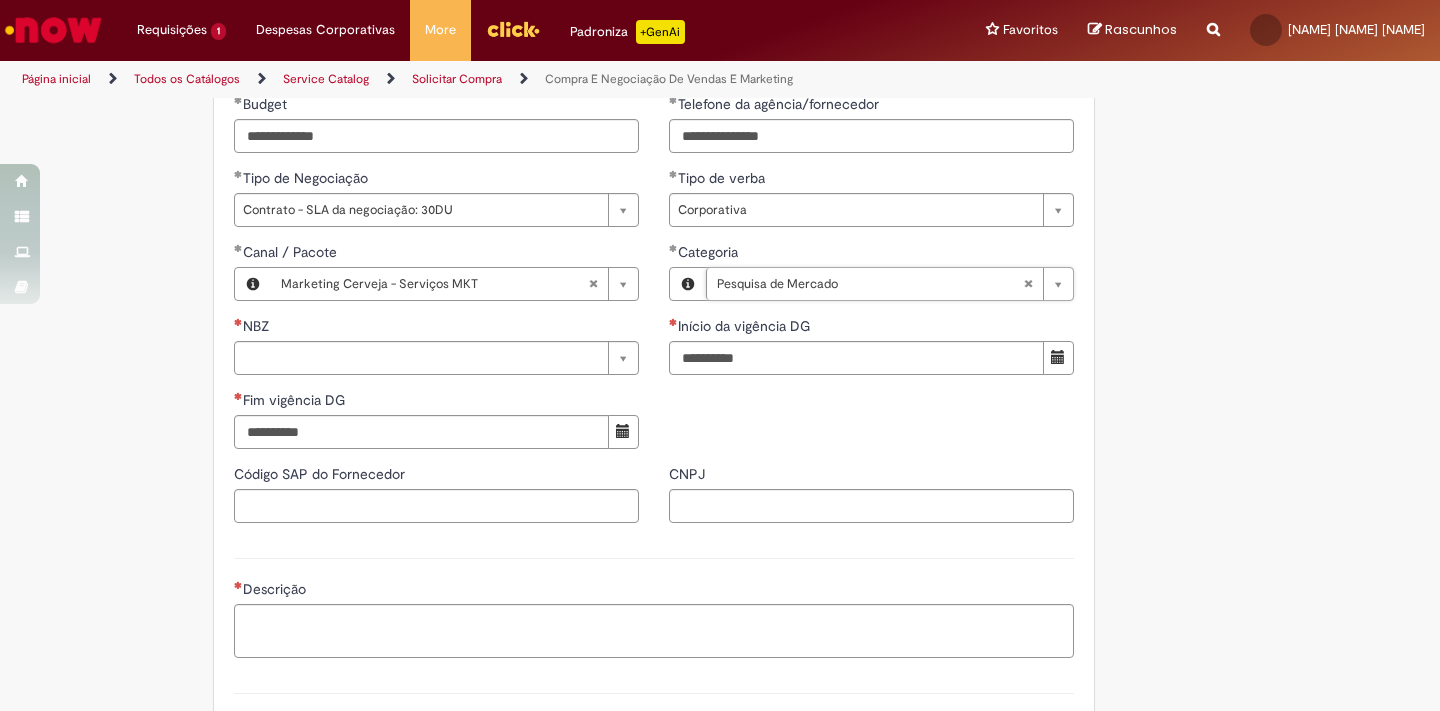 scroll, scrollTop: 1271, scrollLeft: 0, axis: vertical 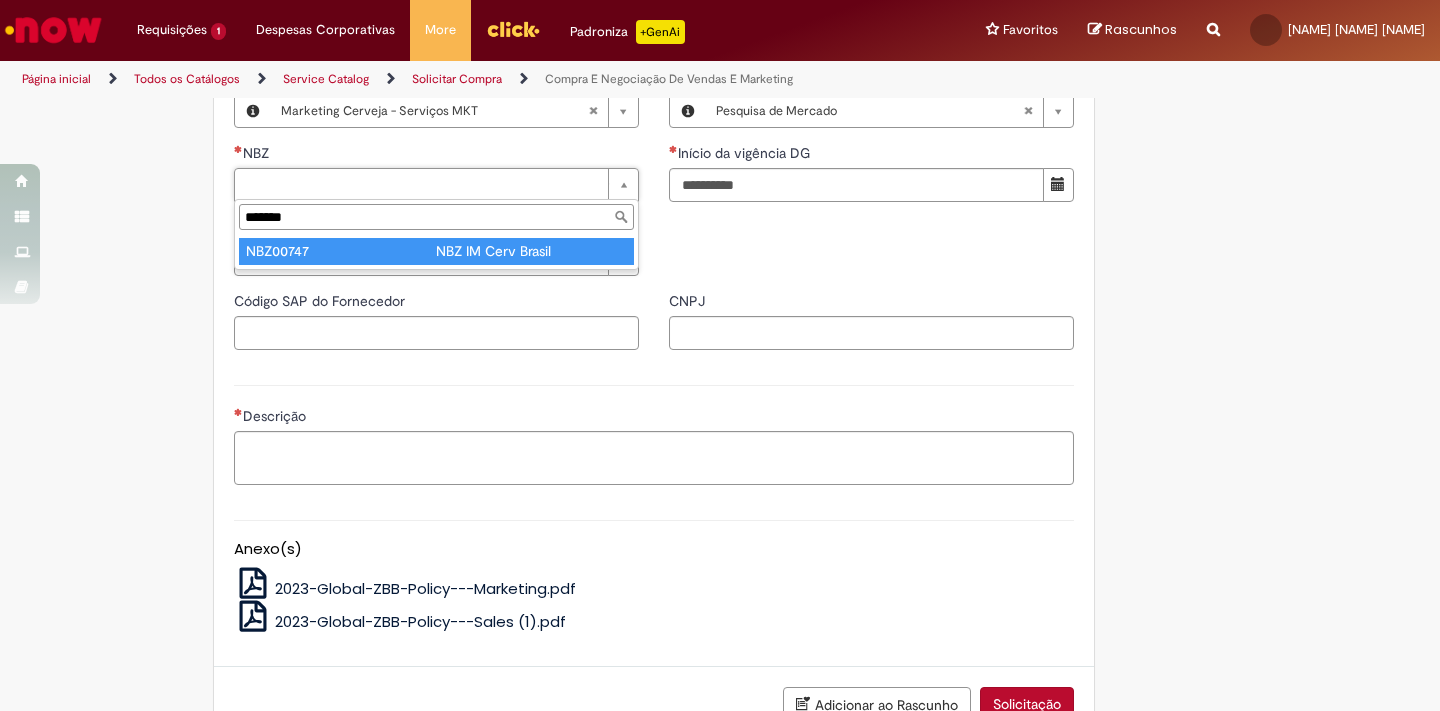 type on "*******" 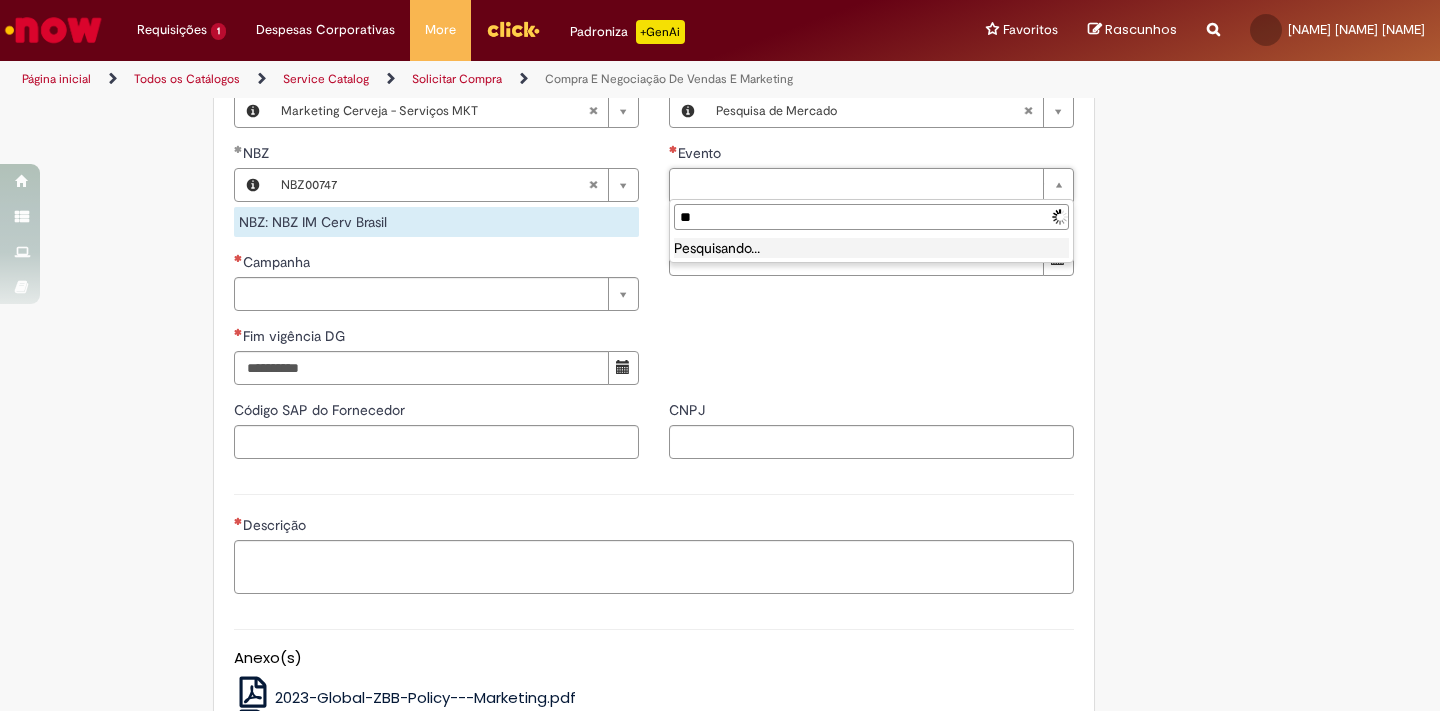 type on "*" 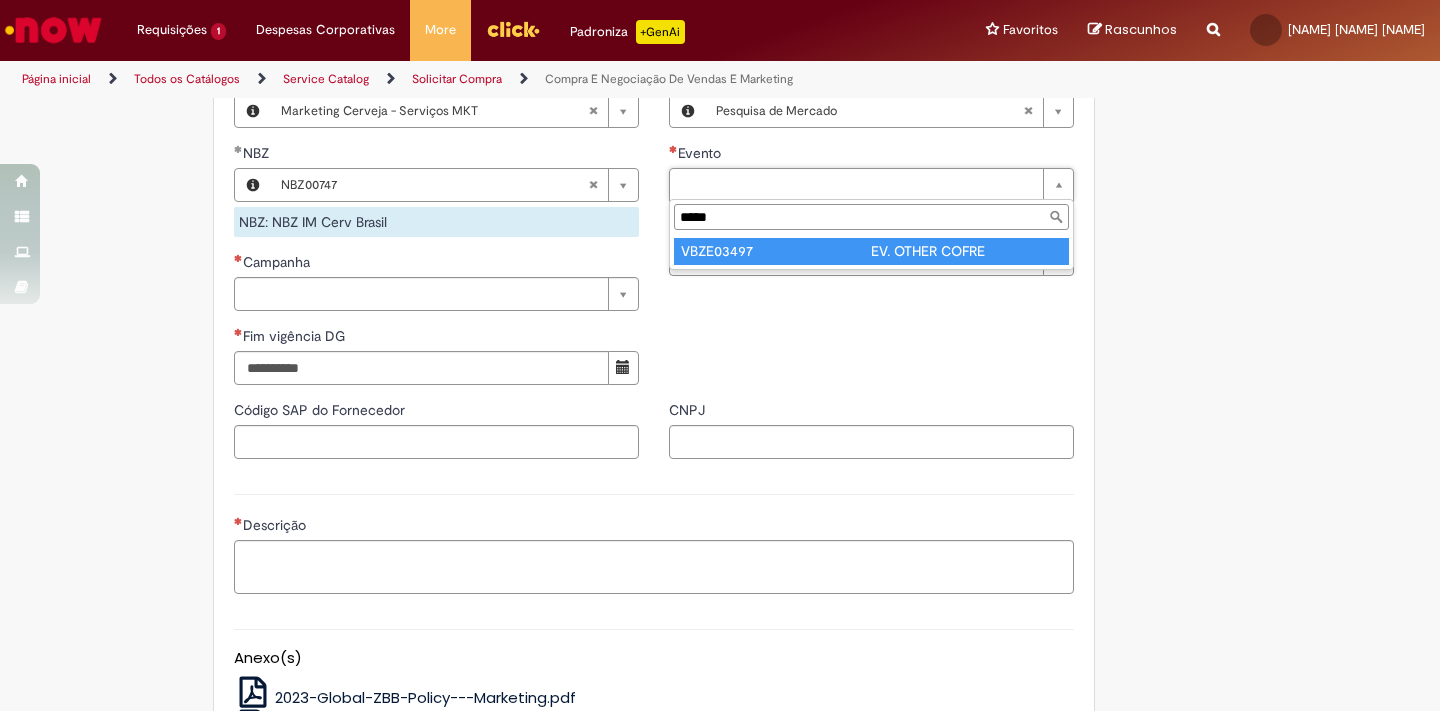 type on "*****" 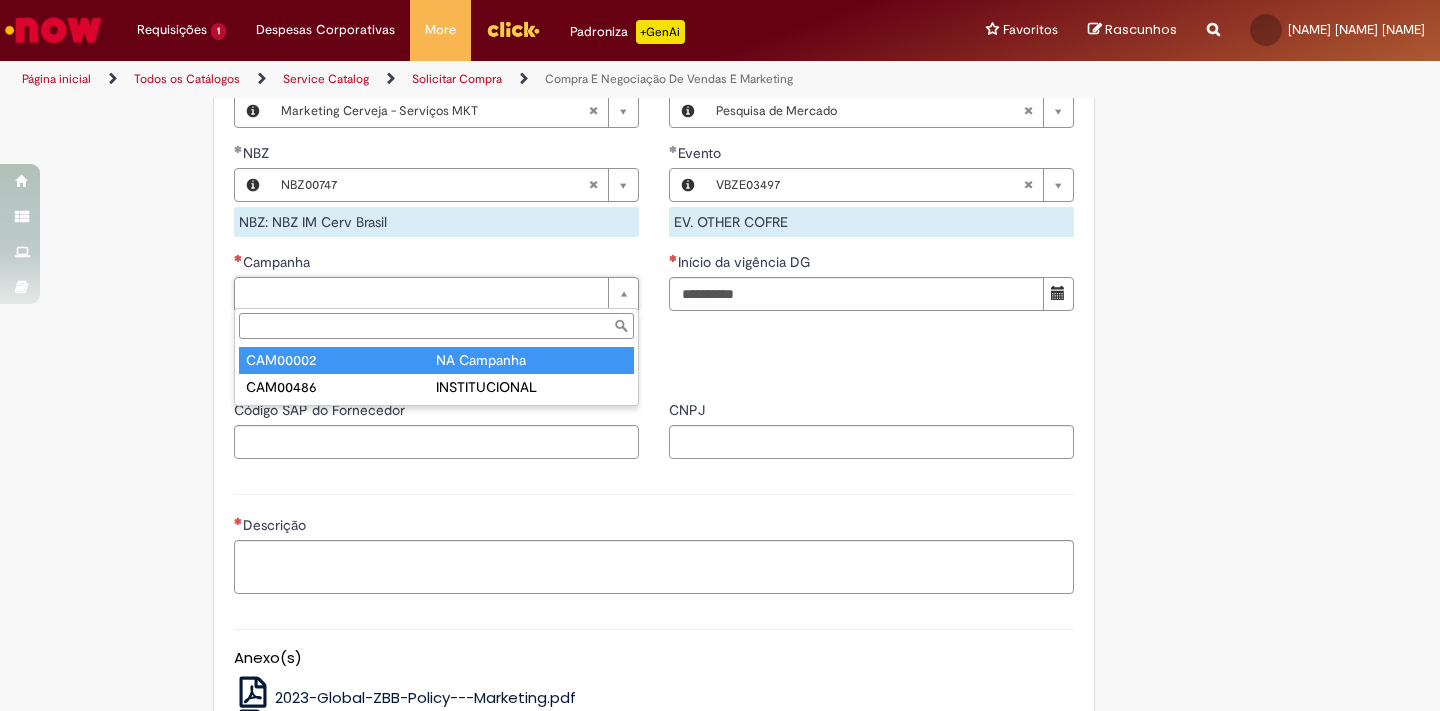 type on "********" 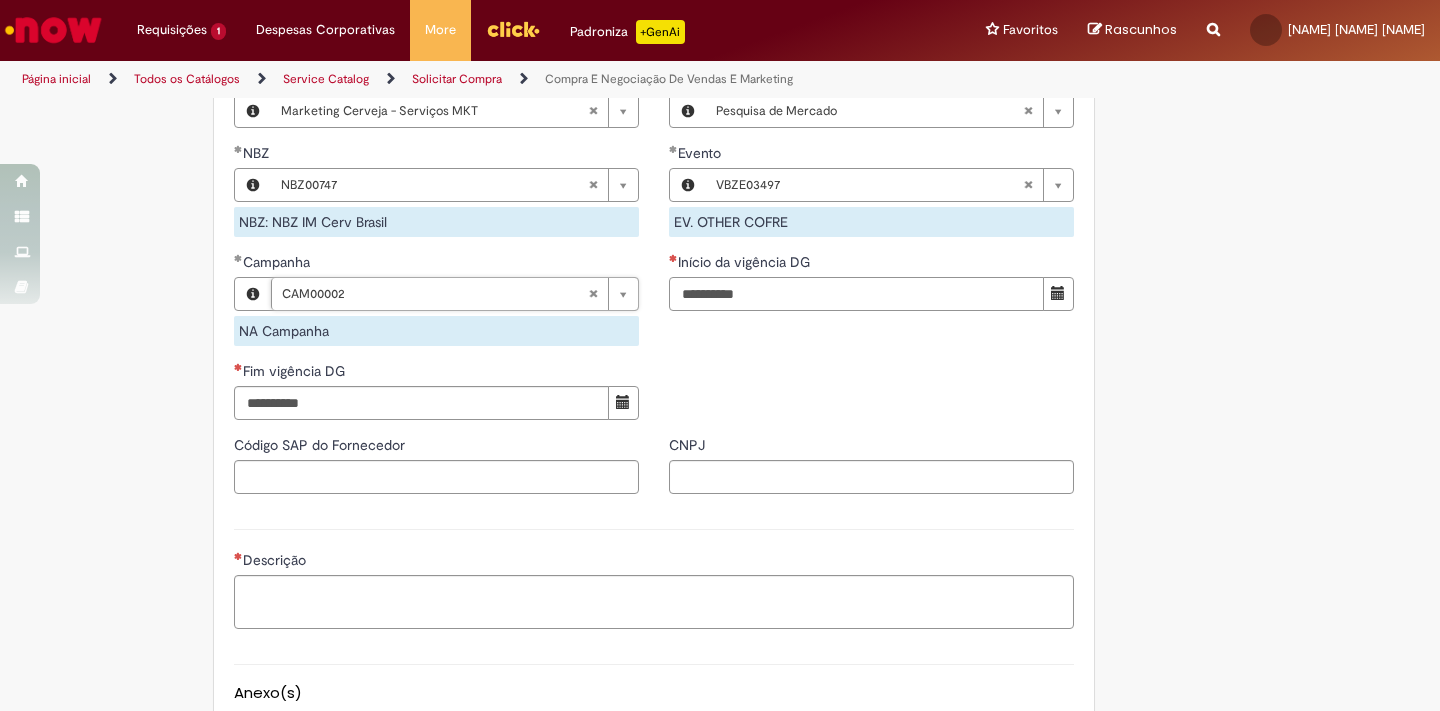 click on "Início da vigência DG" at bounding box center [856, 294] 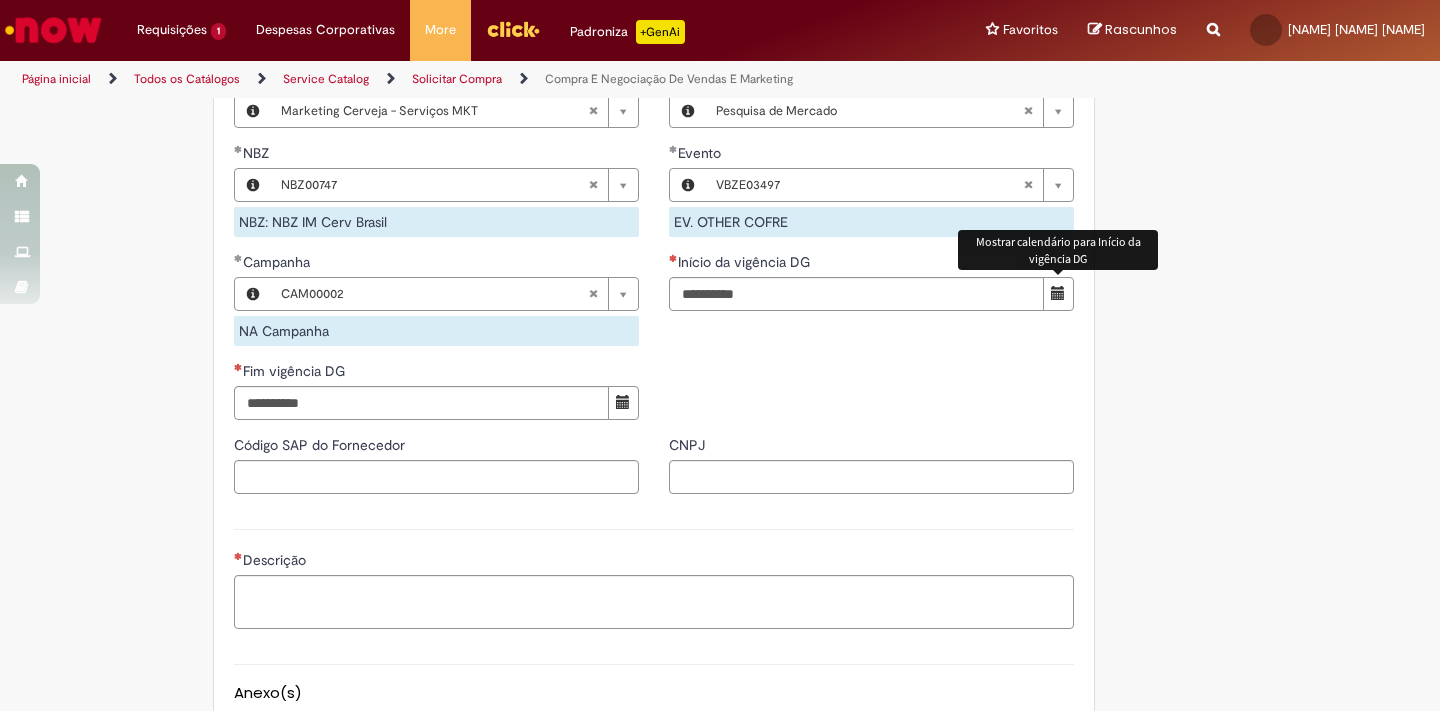 click at bounding box center (1058, 293) 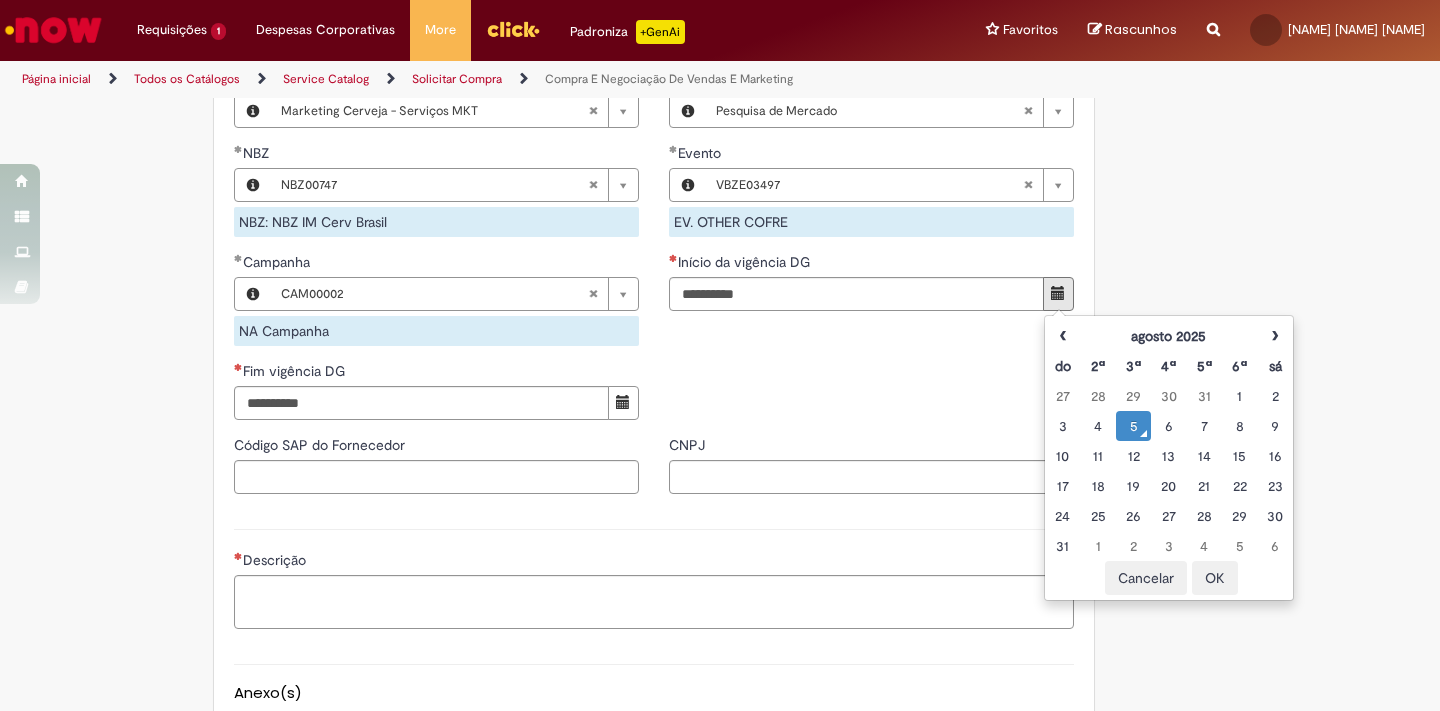 click on "5" at bounding box center [1133, 426] 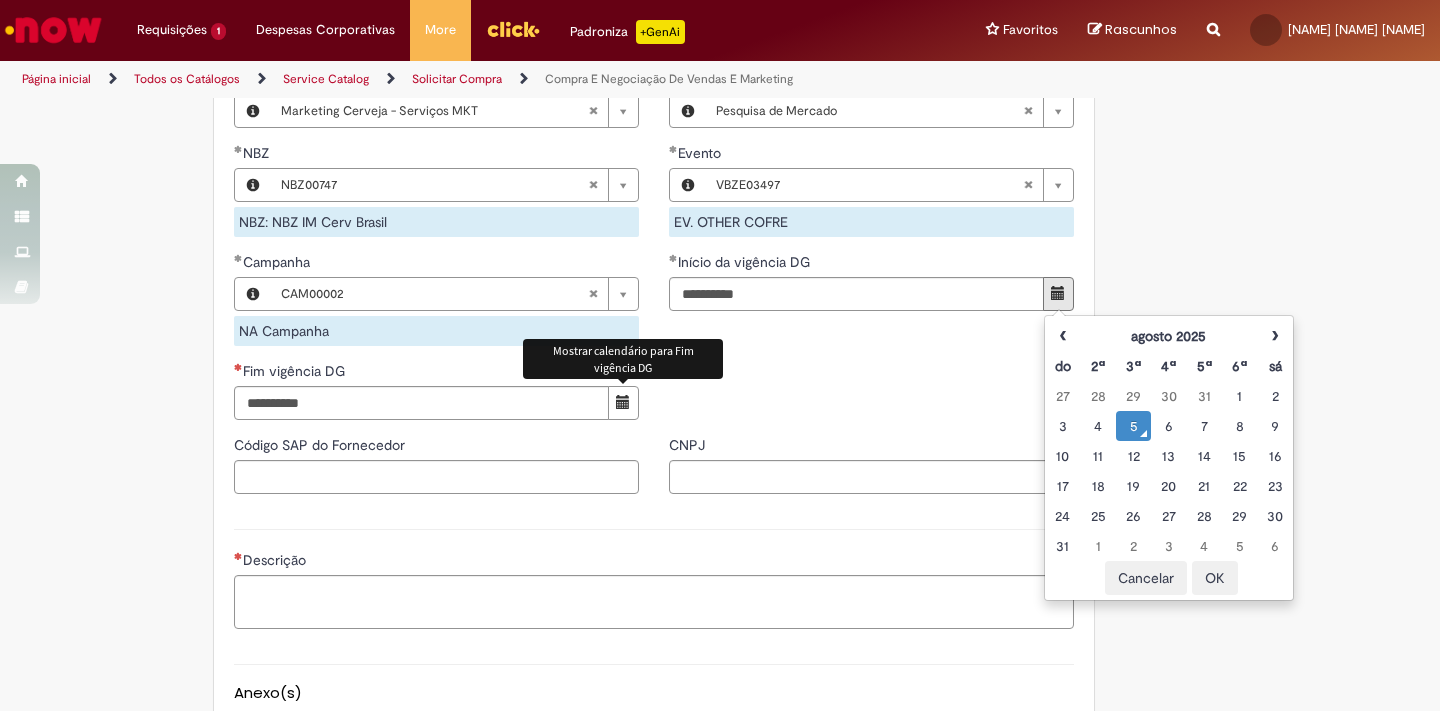 click at bounding box center [623, 403] 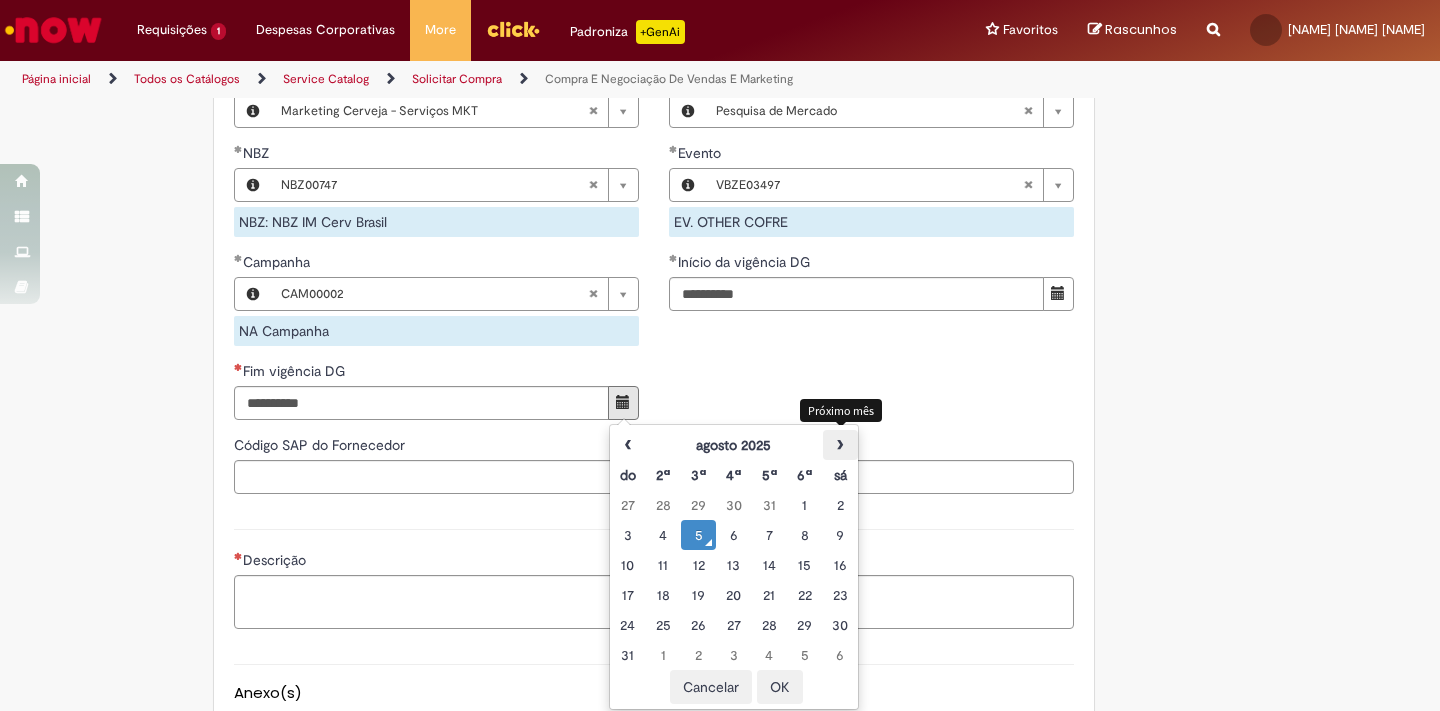 click on "›" at bounding box center (840, 445) 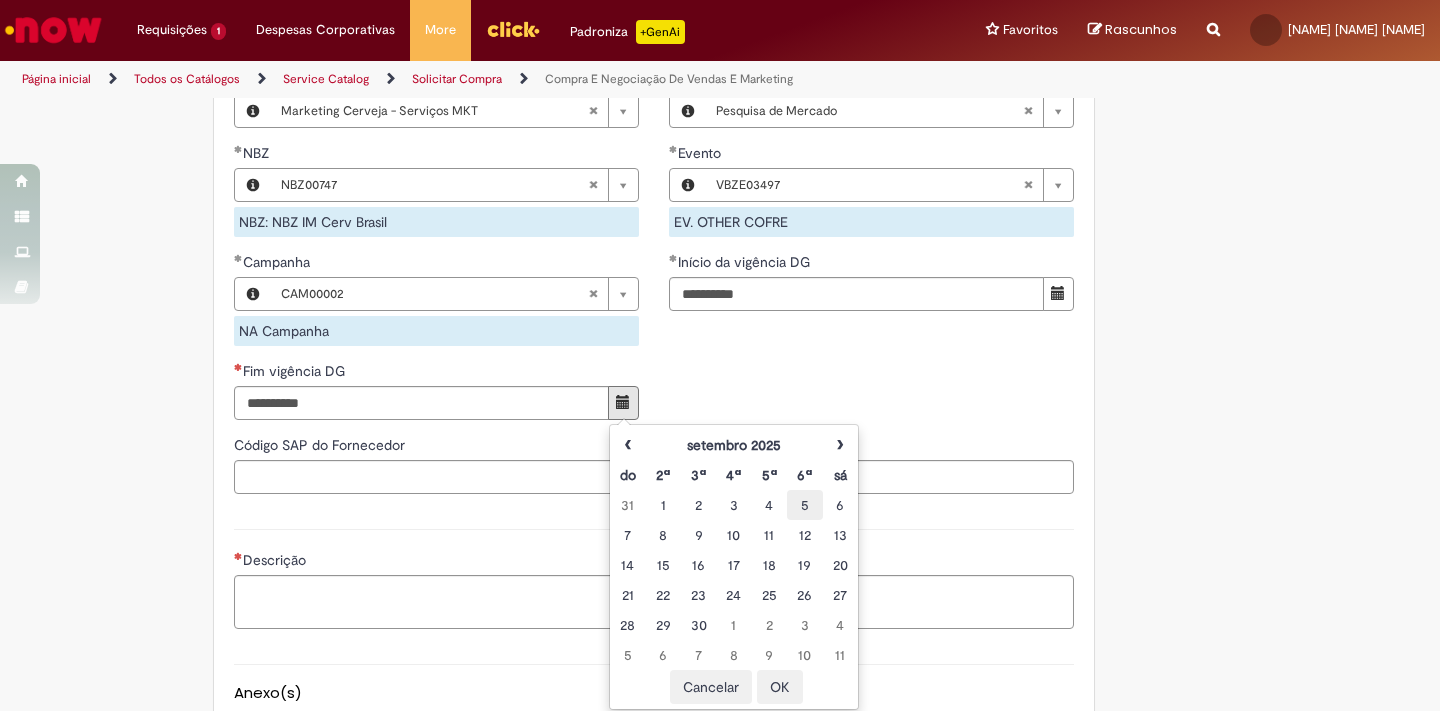 click on "5" at bounding box center [804, 505] 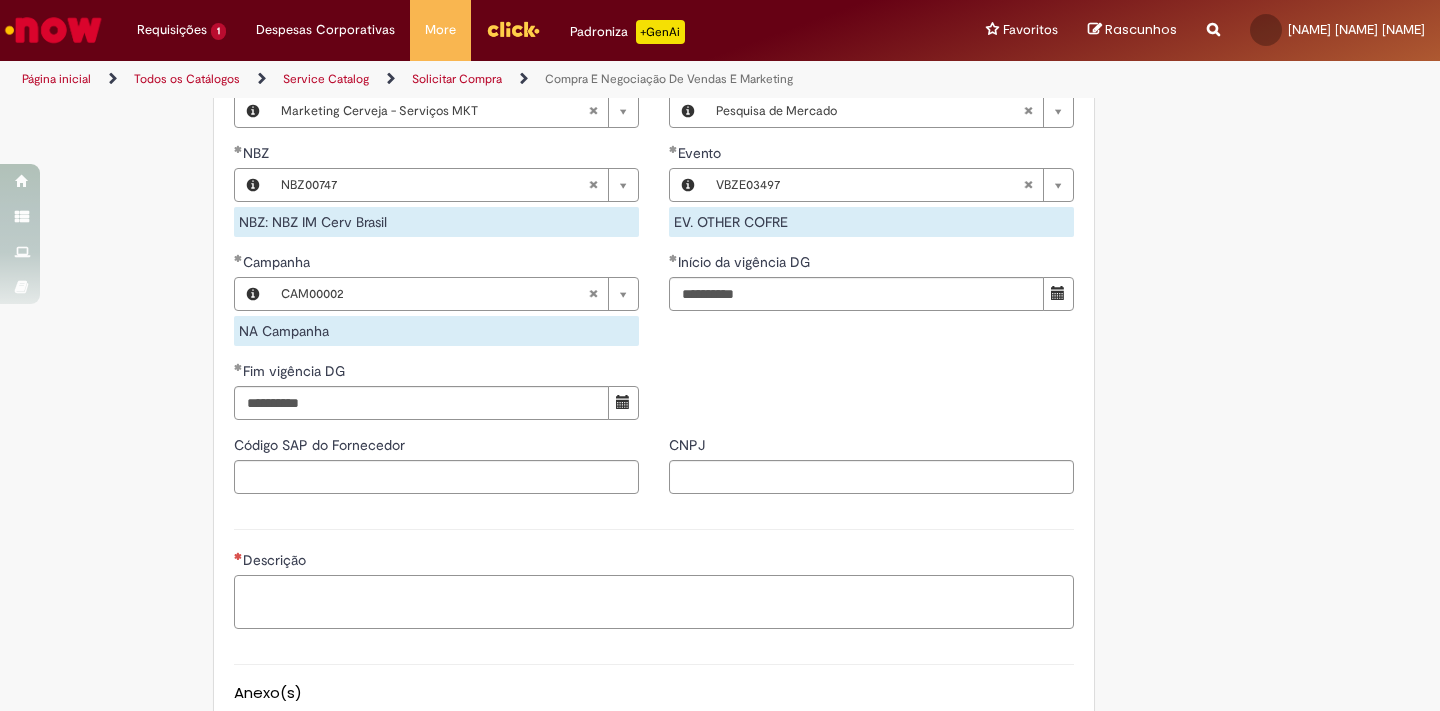 click on "Descrição" at bounding box center (654, 602) 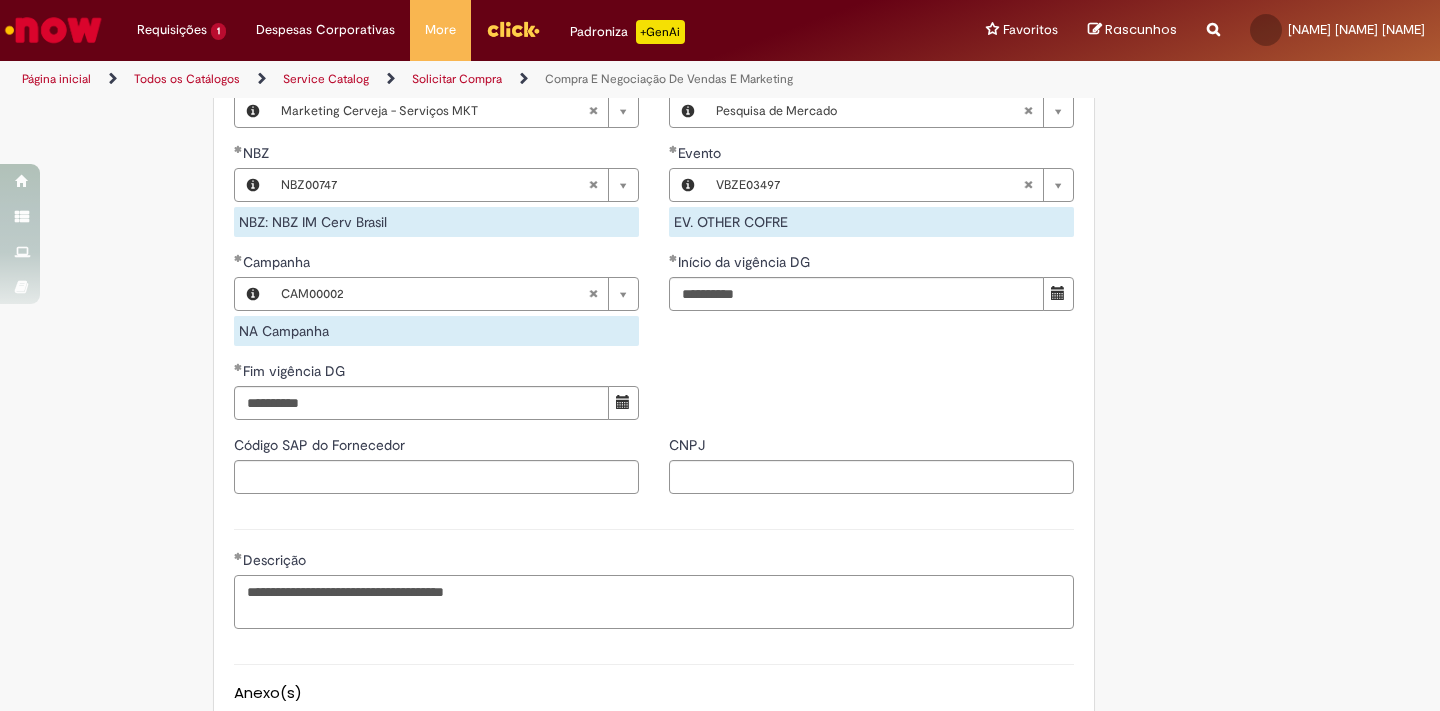 scroll, scrollTop: 1452, scrollLeft: 0, axis: vertical 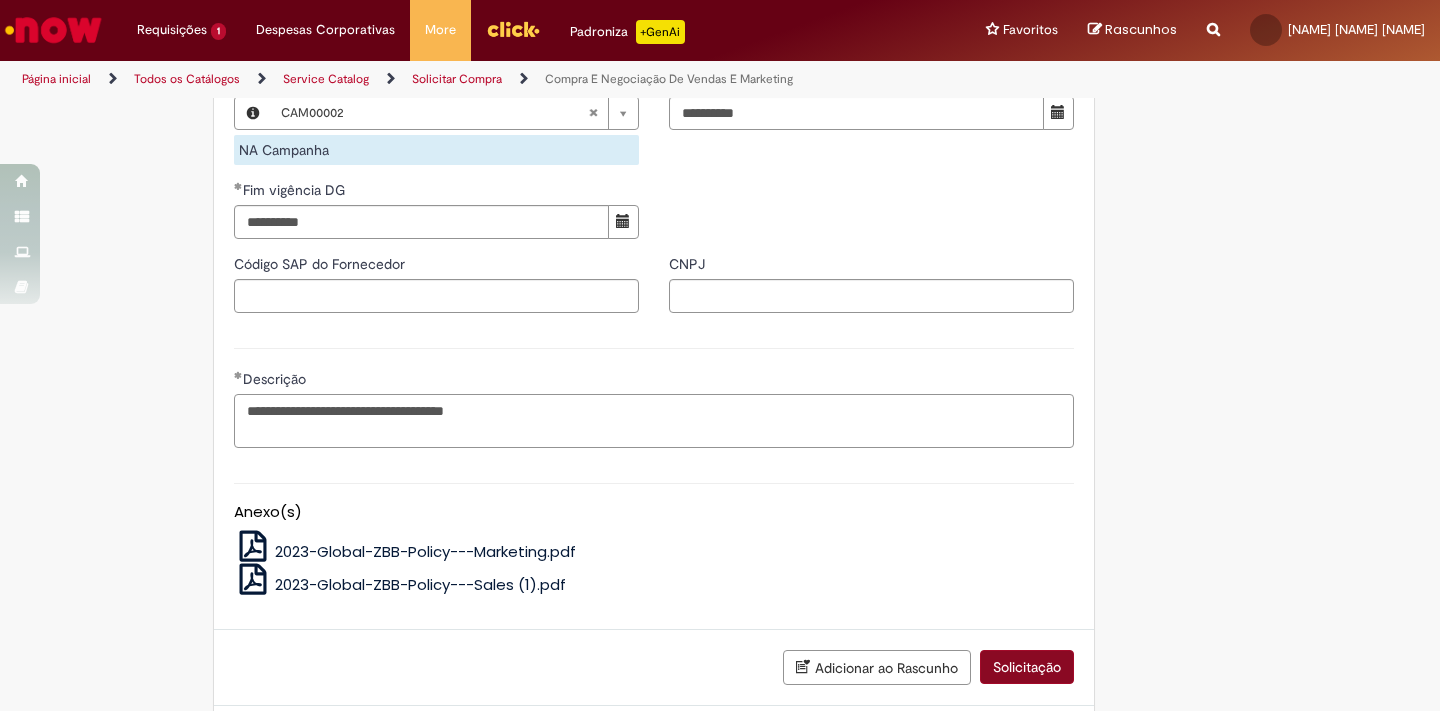 type on "**********" 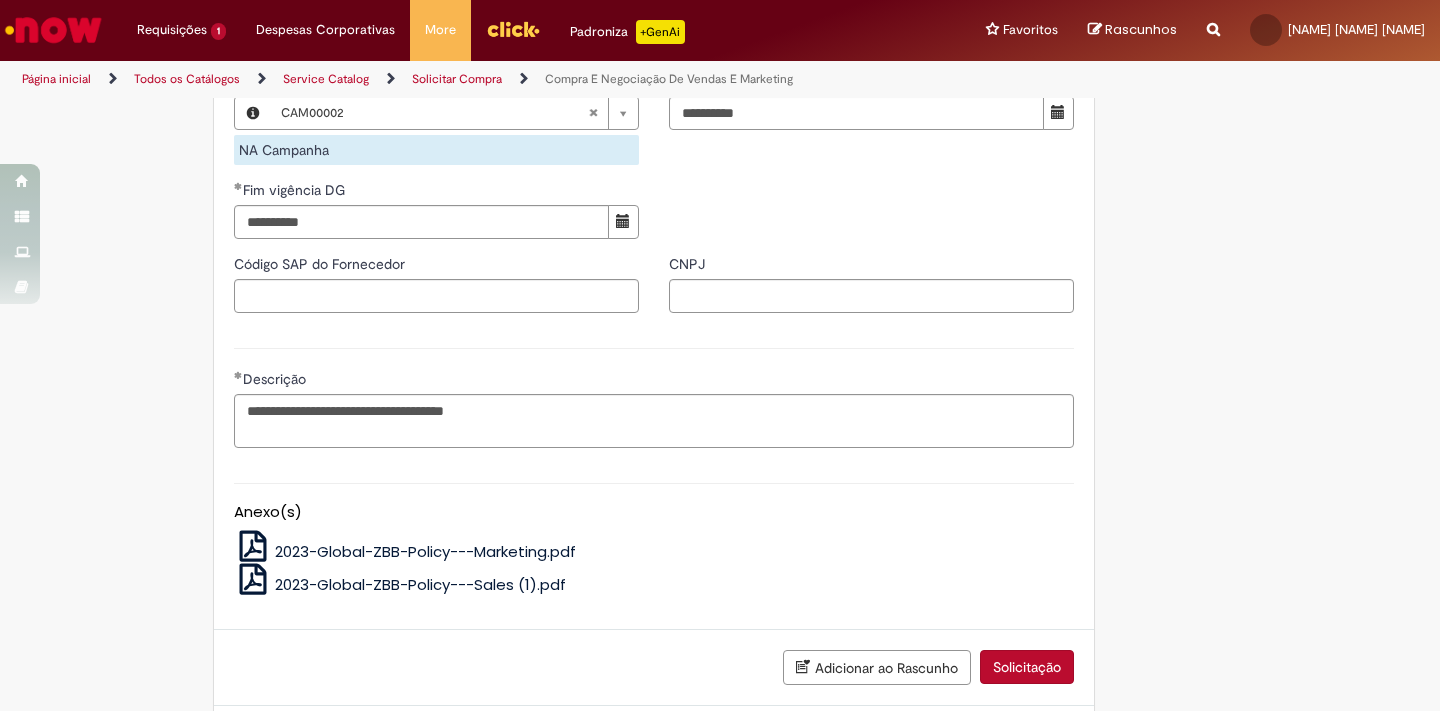 click on "Solicitação" at bounding box center (1027, 667) 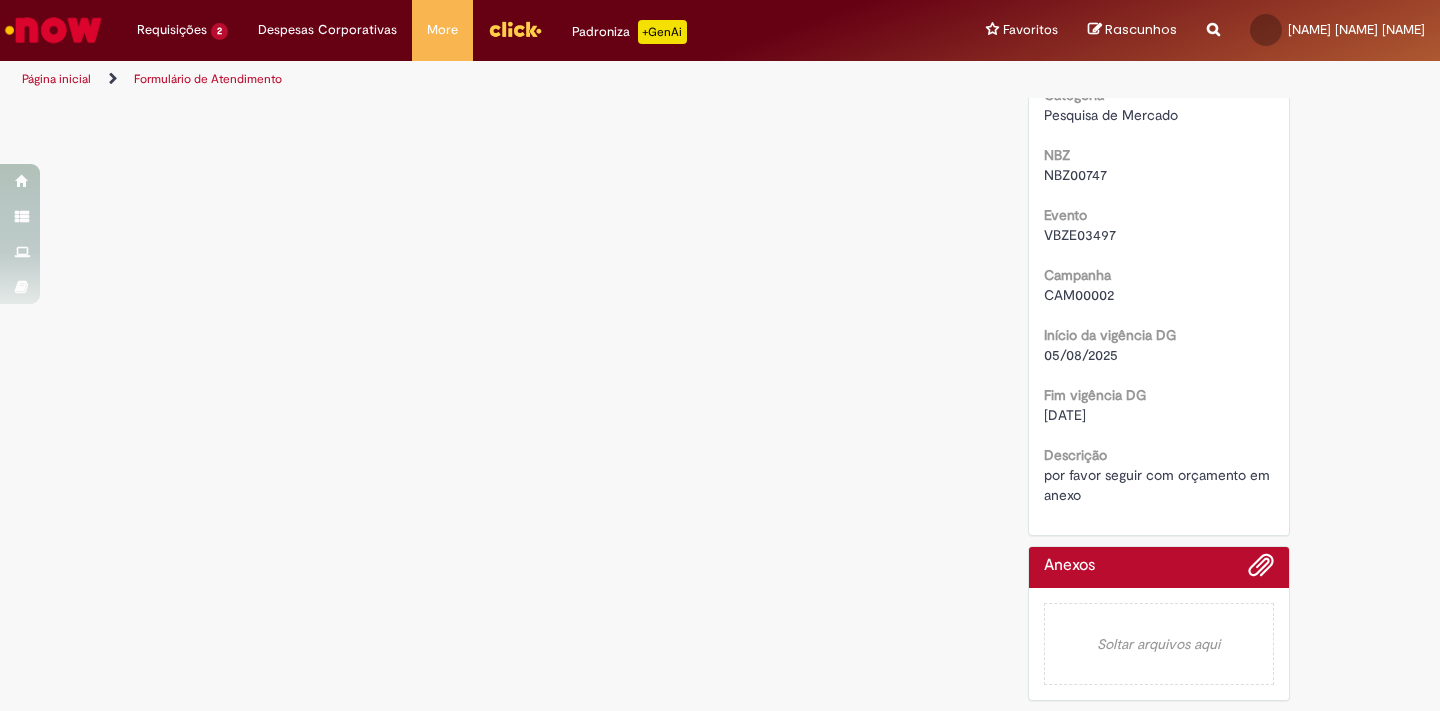 scroll, scrollTop: 0, scrollLeft: 0, axis: both 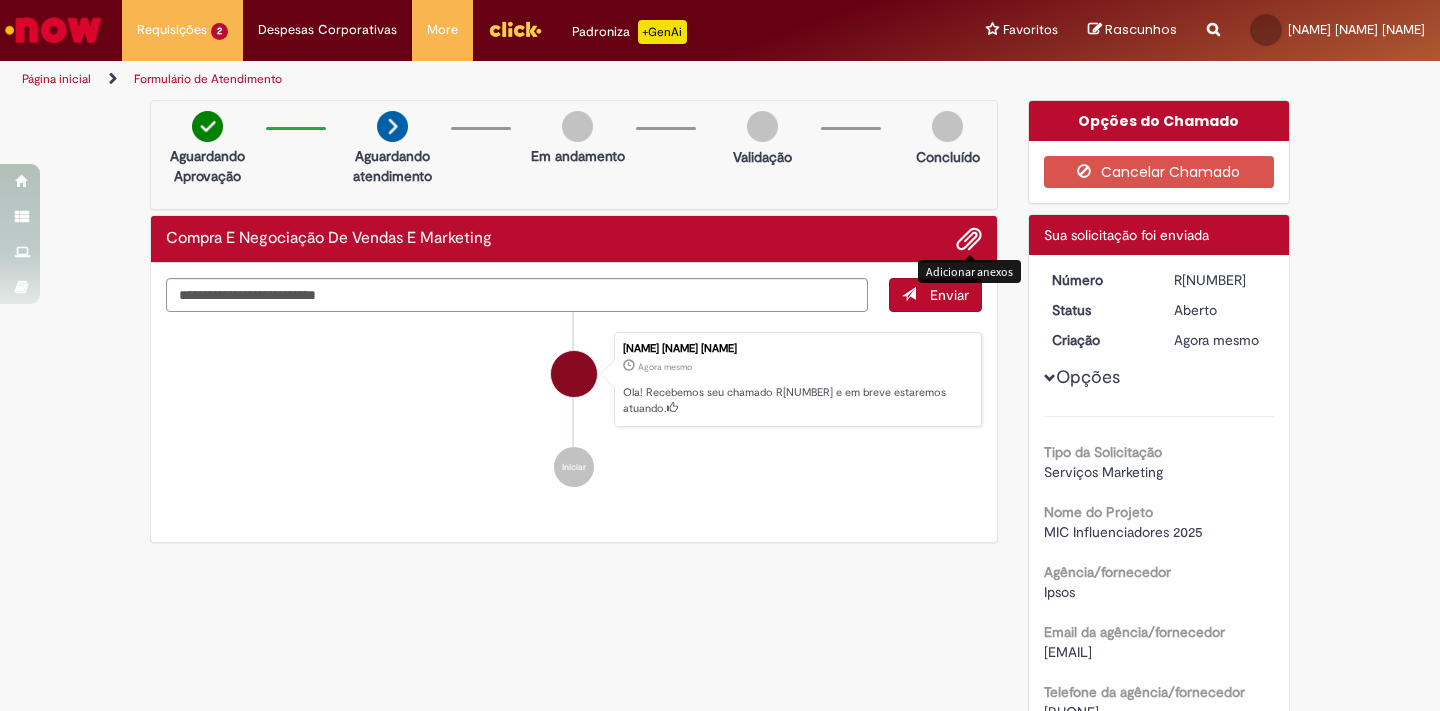 click at bounding box center (969, 240) 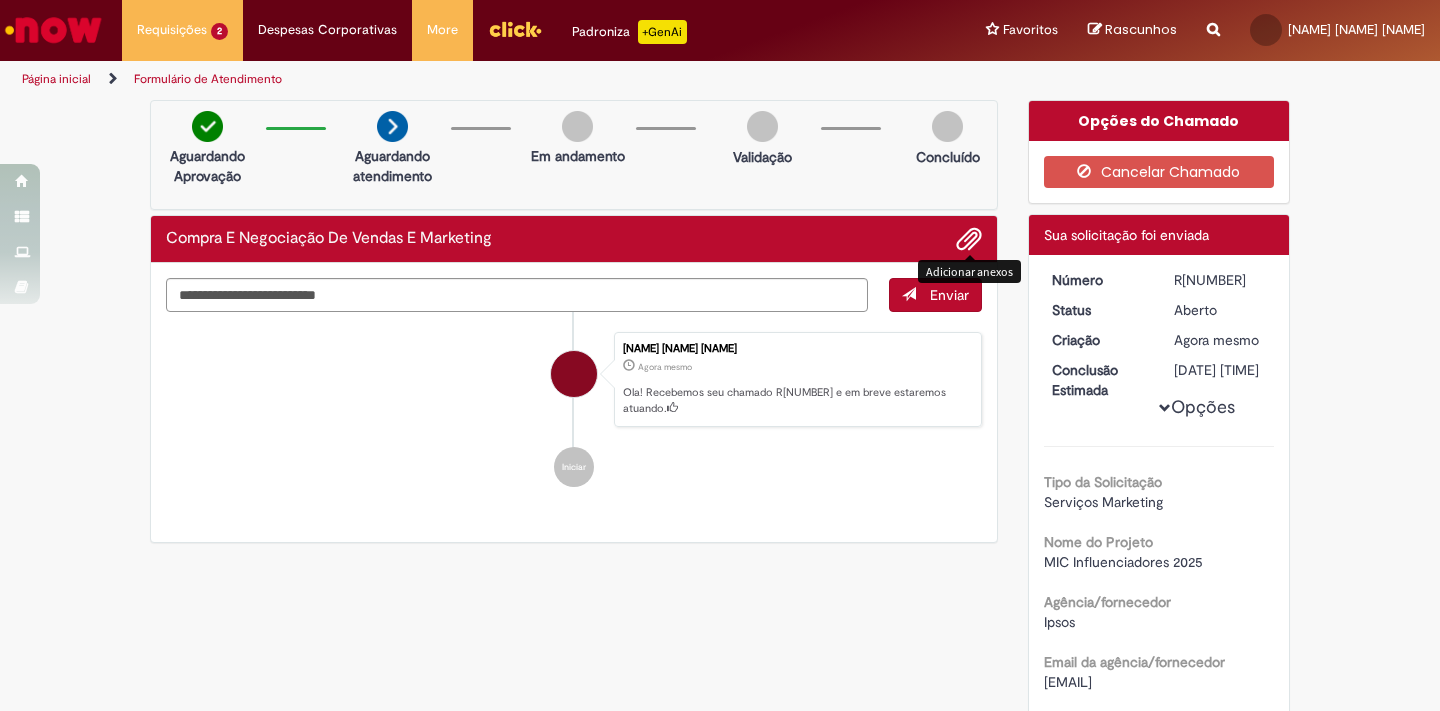 click at bounding box center [969, 240] 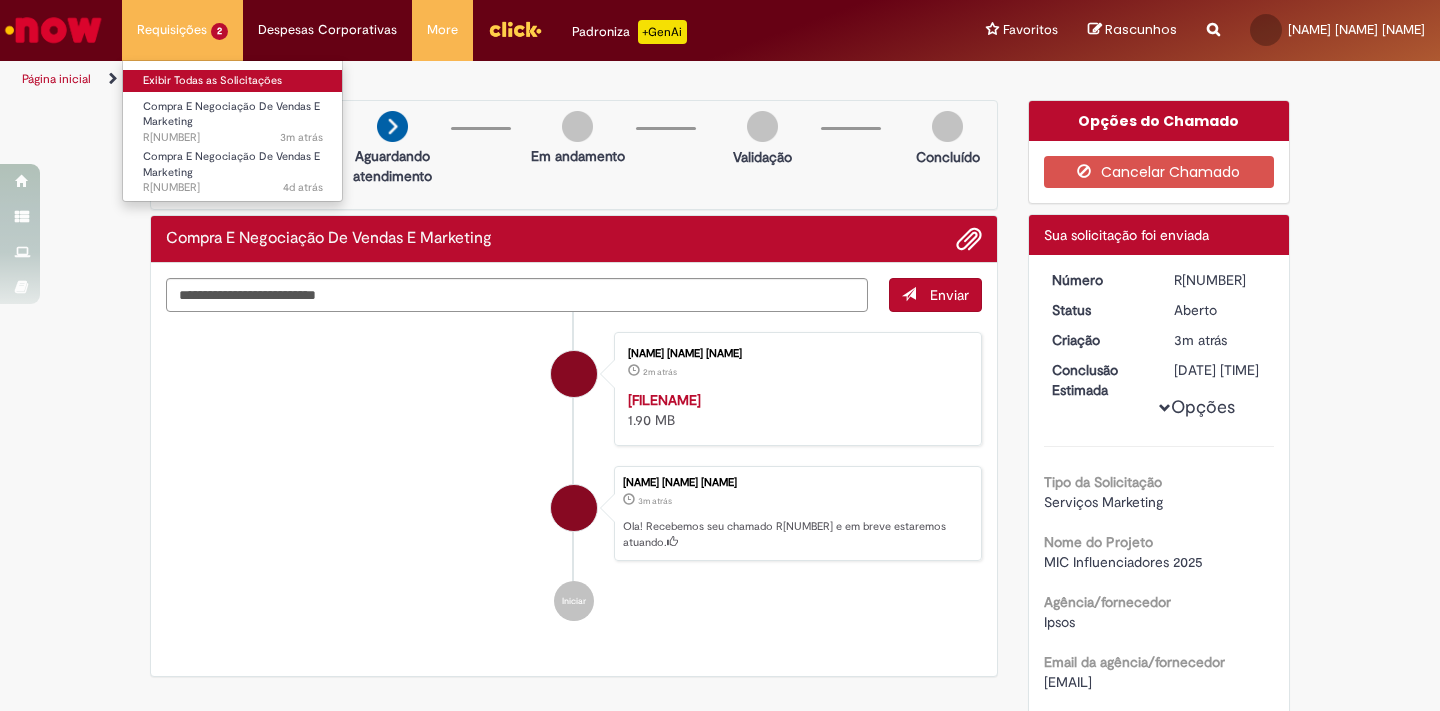 click on "Exibir Todas as Solicitações" at bounding box center (233, 81) 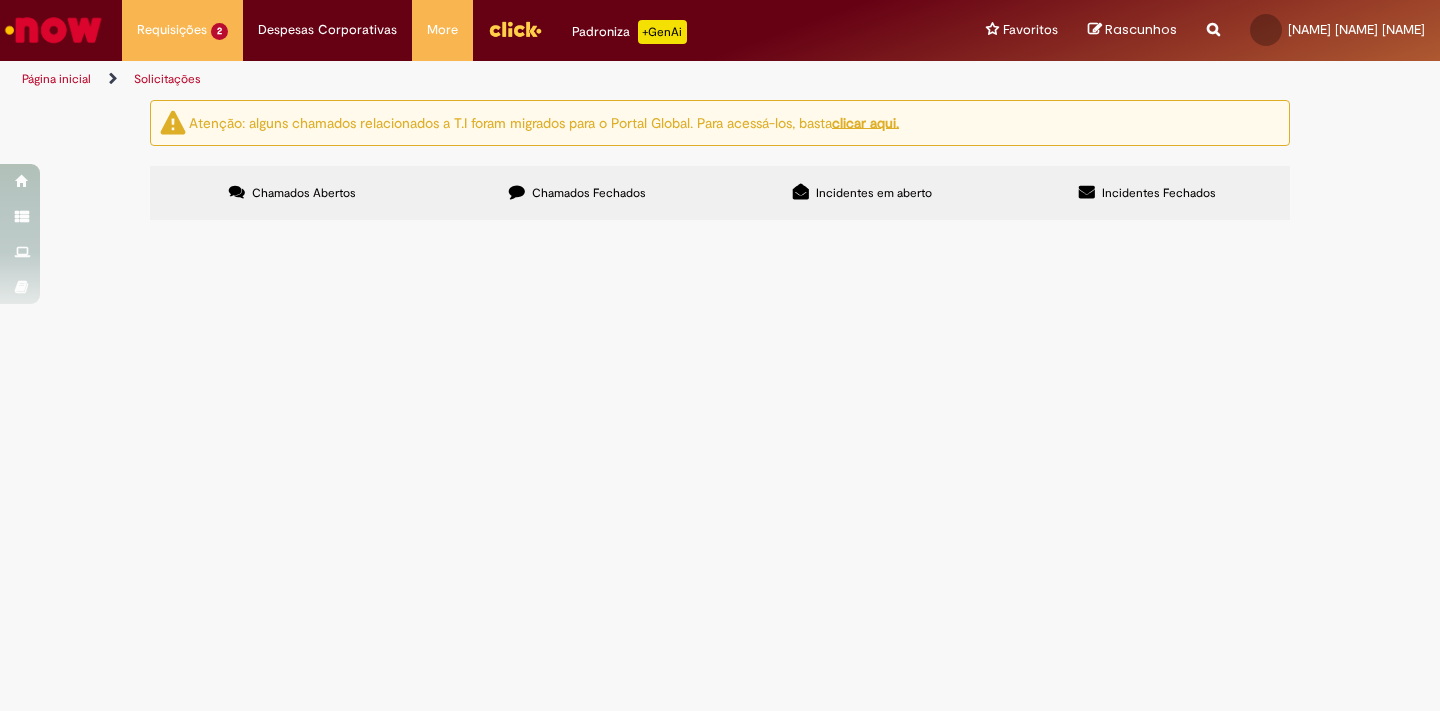 click at bounding box center (53, 30) 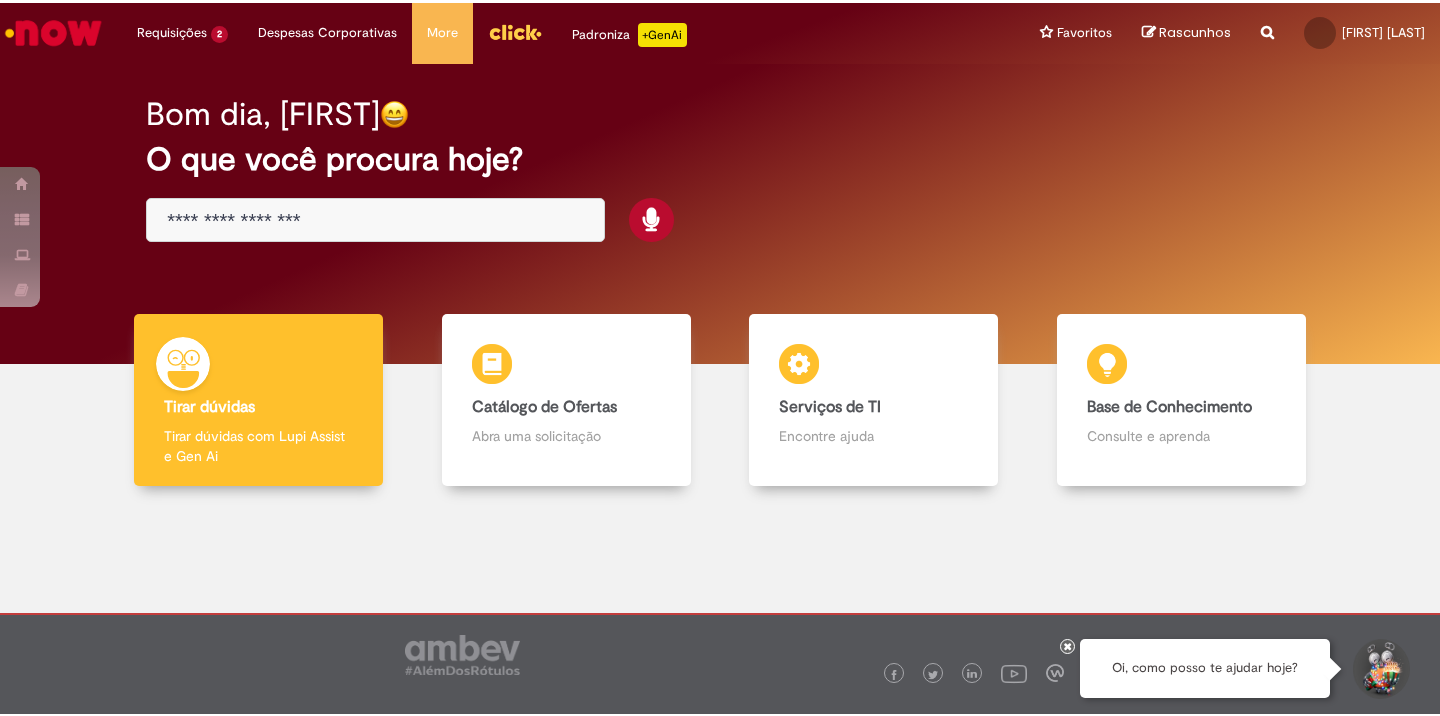 scroll, scrollTop: 0, scrollLeft: 0, axis: both 